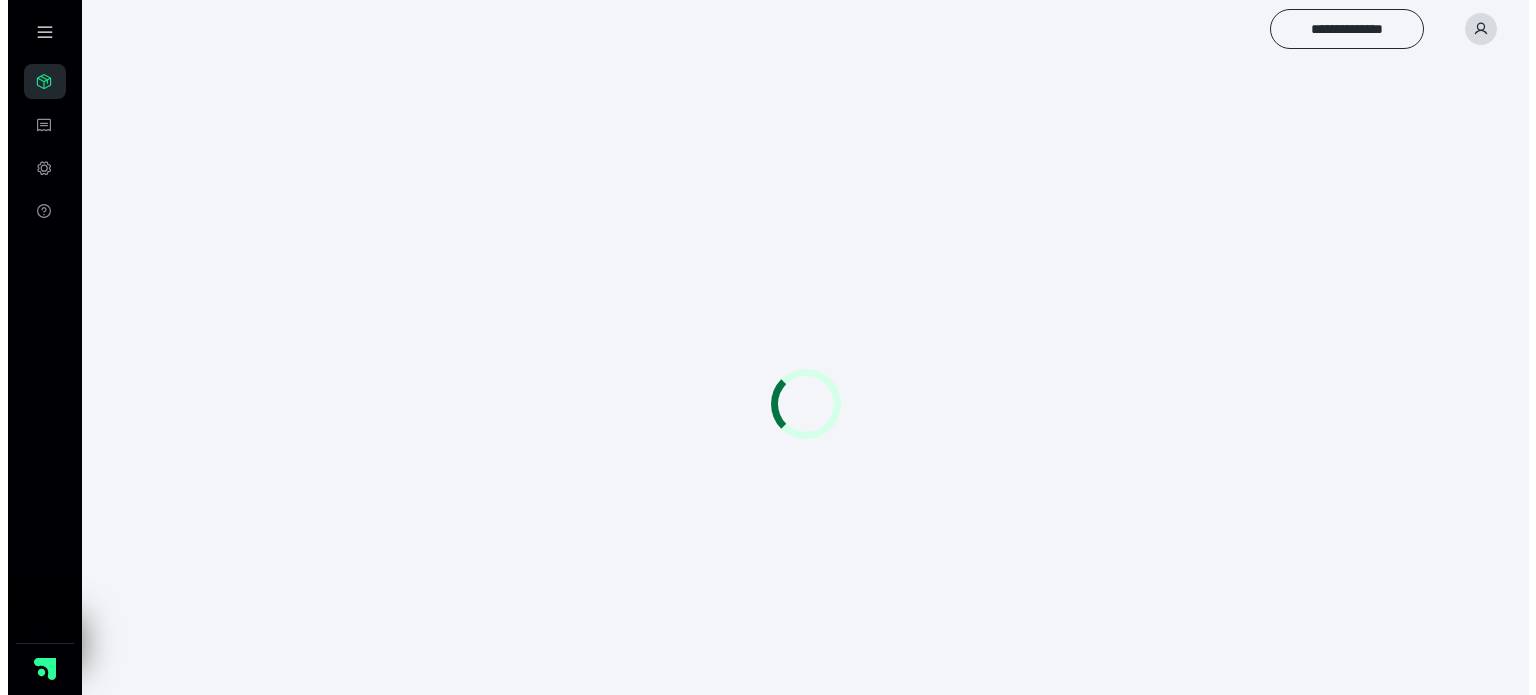 scroll, scrollTop: 0, scrollLeft: 0, axis: both 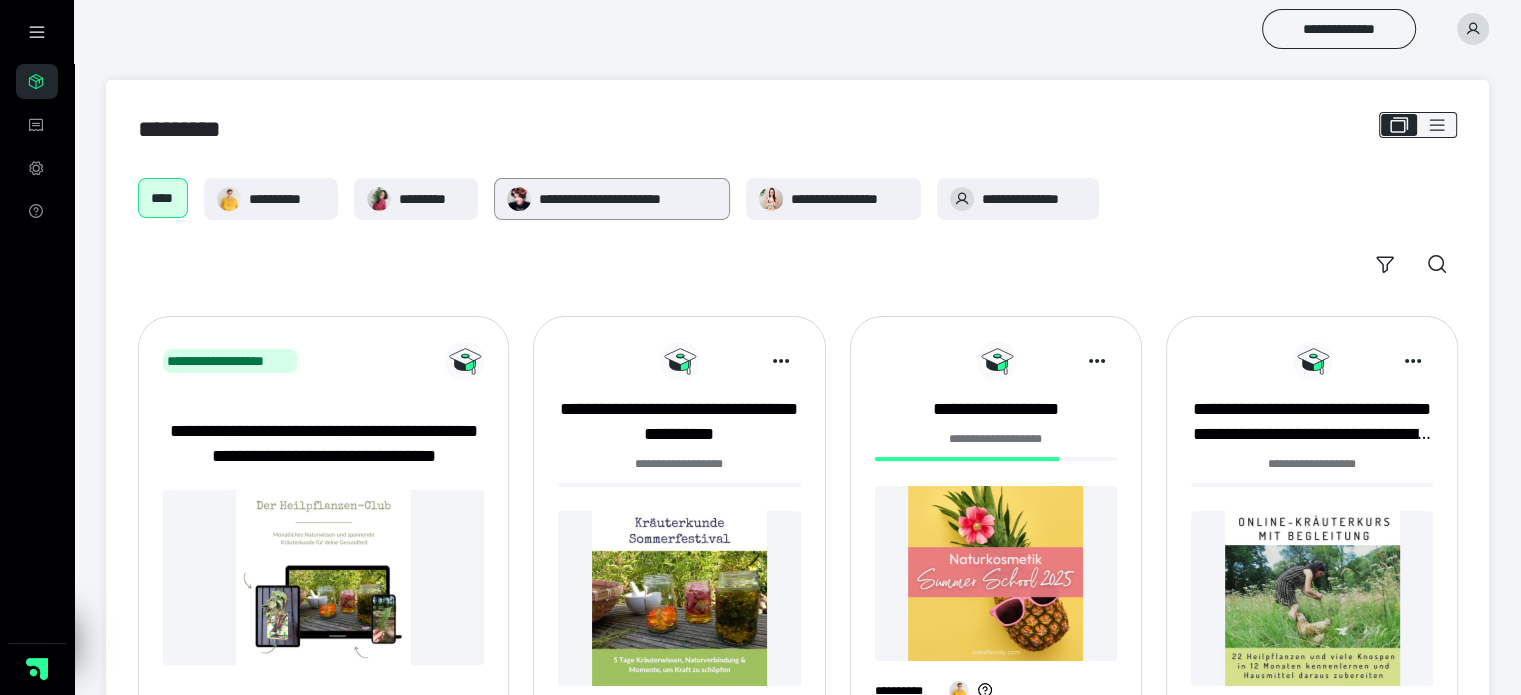 click on "**********" at bounding box center (628, 199) 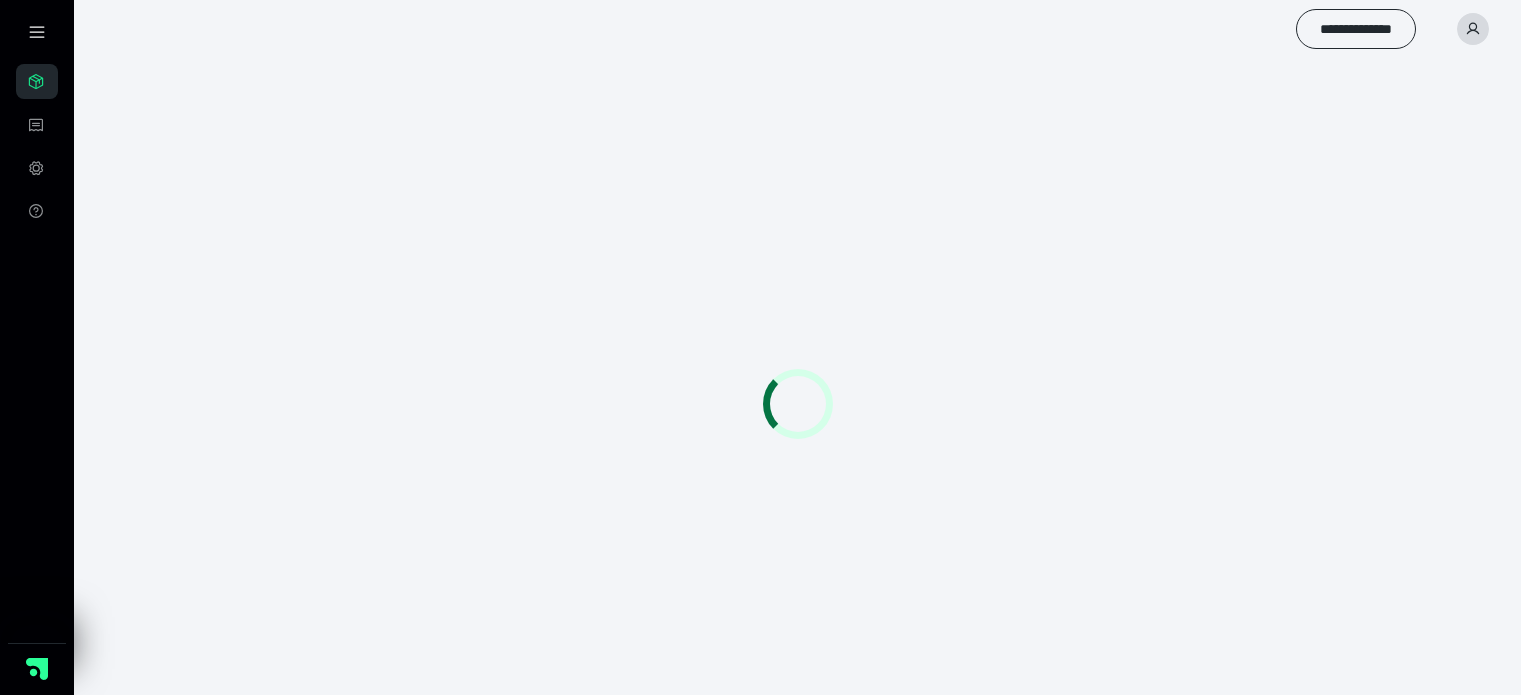 scroll, scrollTop: 0, scrollLeft: 0, axis: both 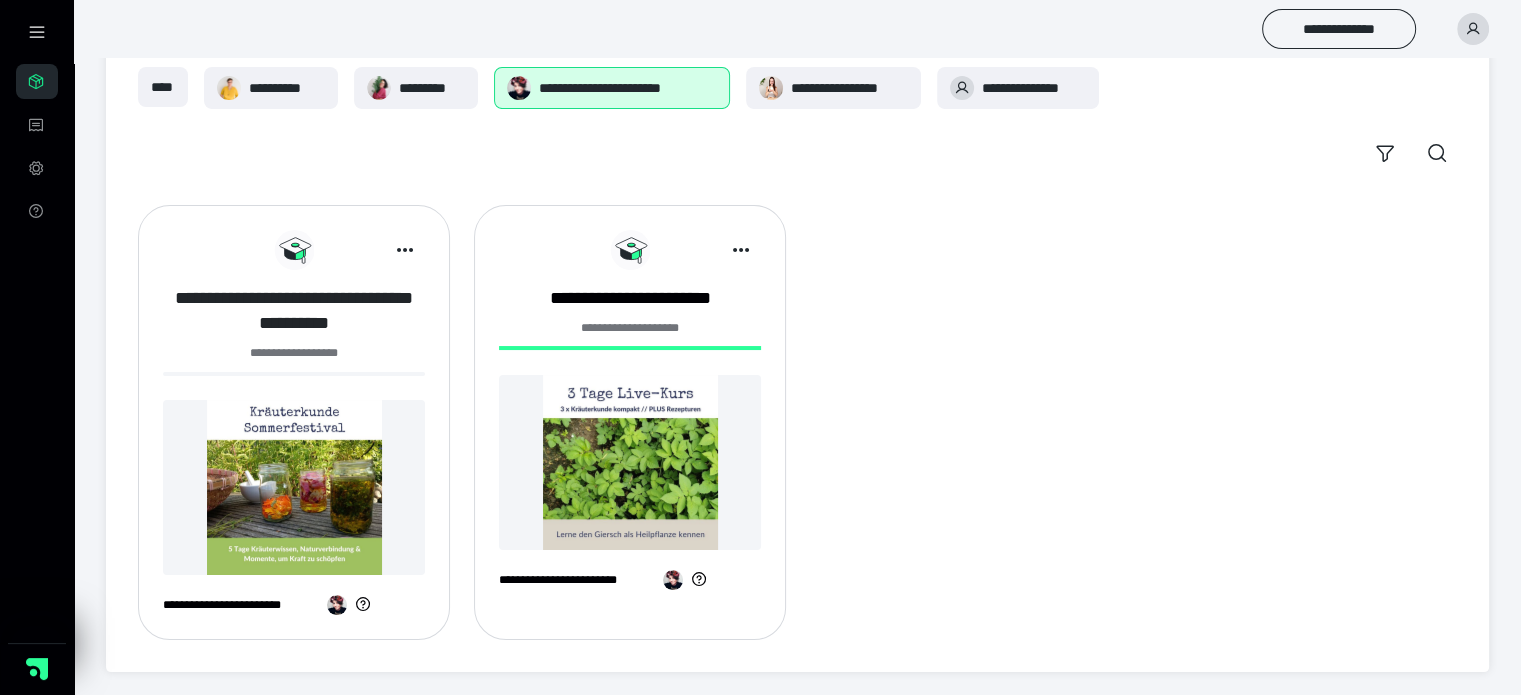 click on "**********" at bounding box center [294, 311] 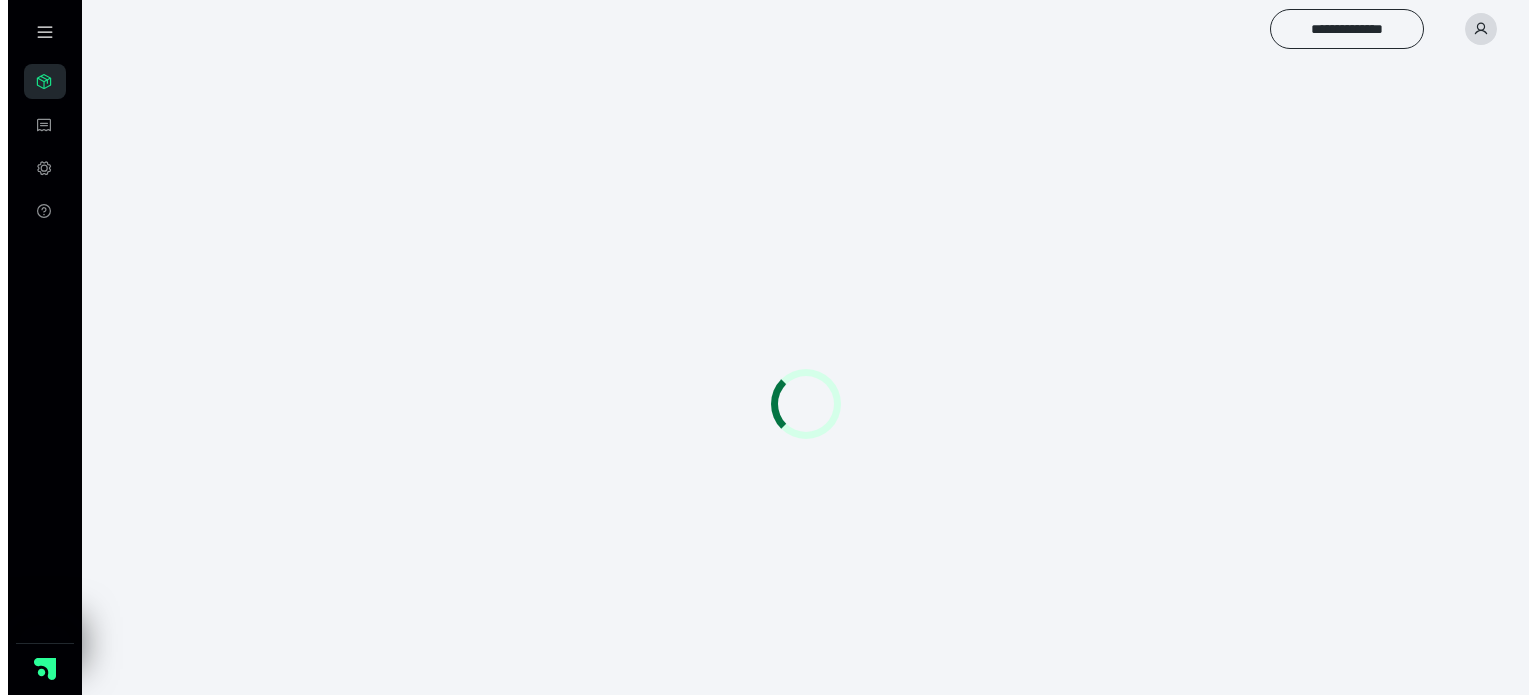 scroll, scrollTop: 0, scrollLeft: 0, axis: both 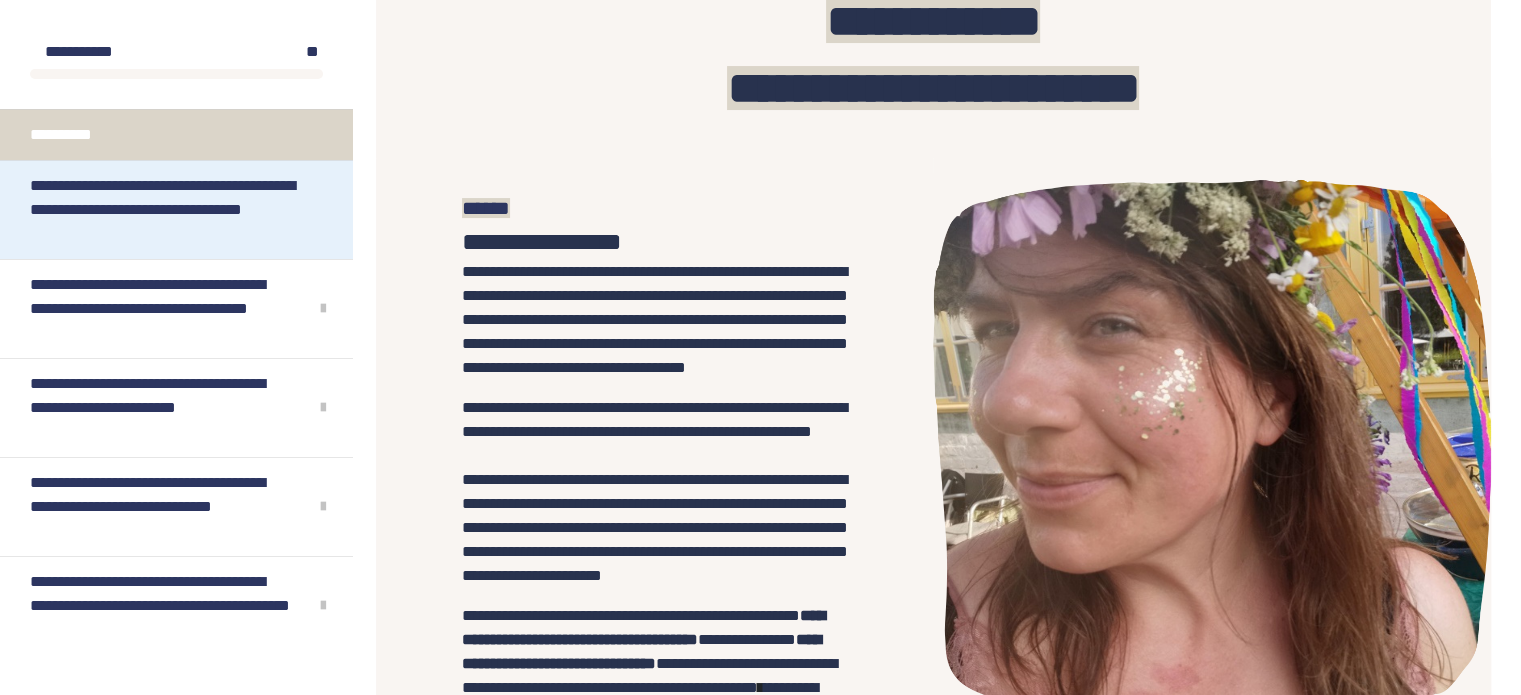 click on "**********" at bounding box center [168, 210] 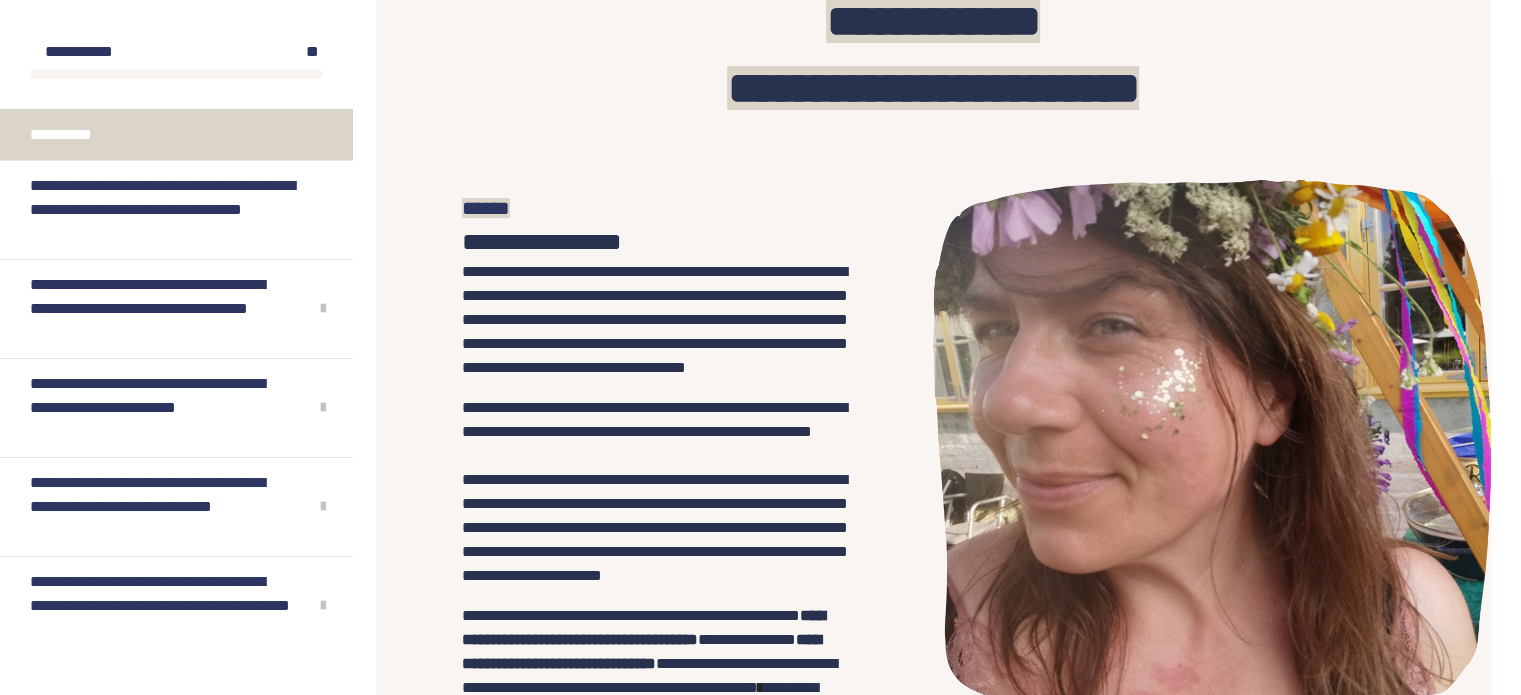 scroll, scrollTop: 270, scrollLeft: 0, axis: vertical 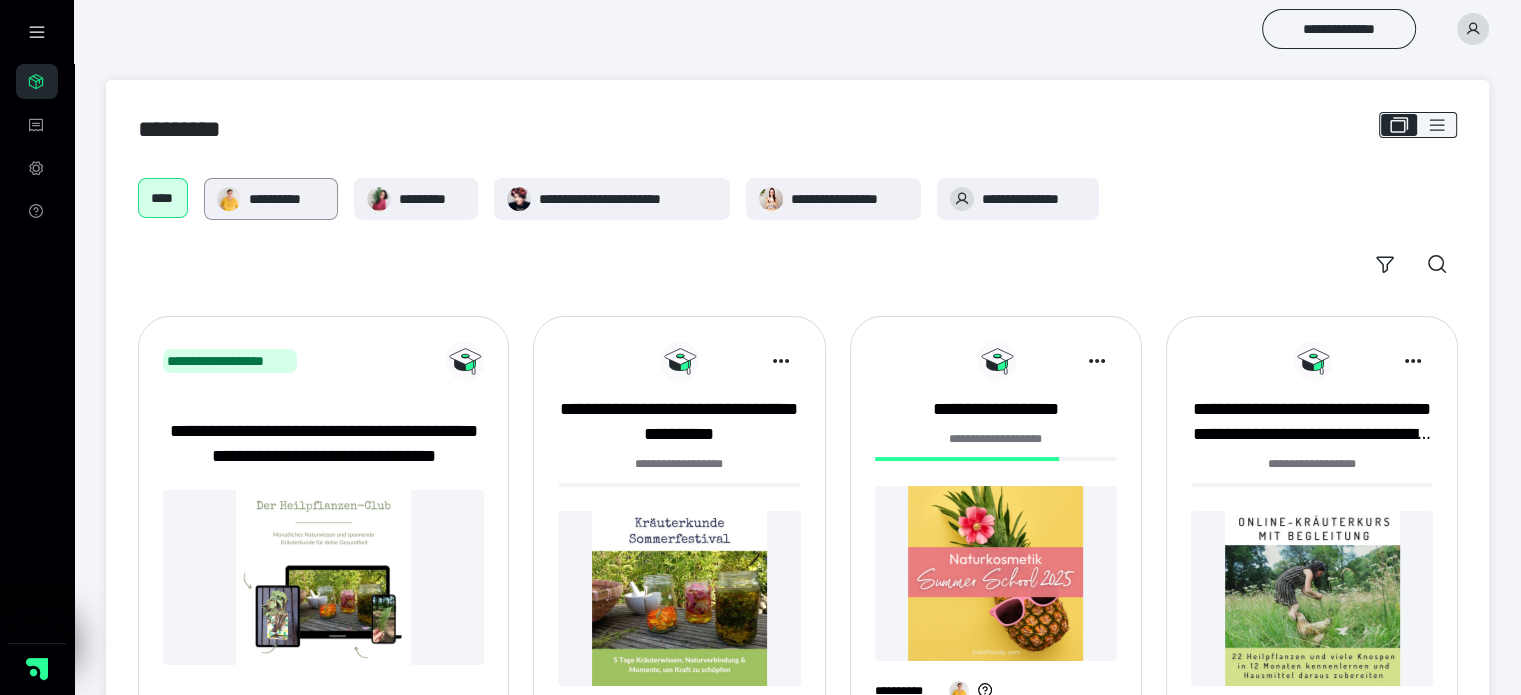 click on "**********" at bounding box center (287, 199) 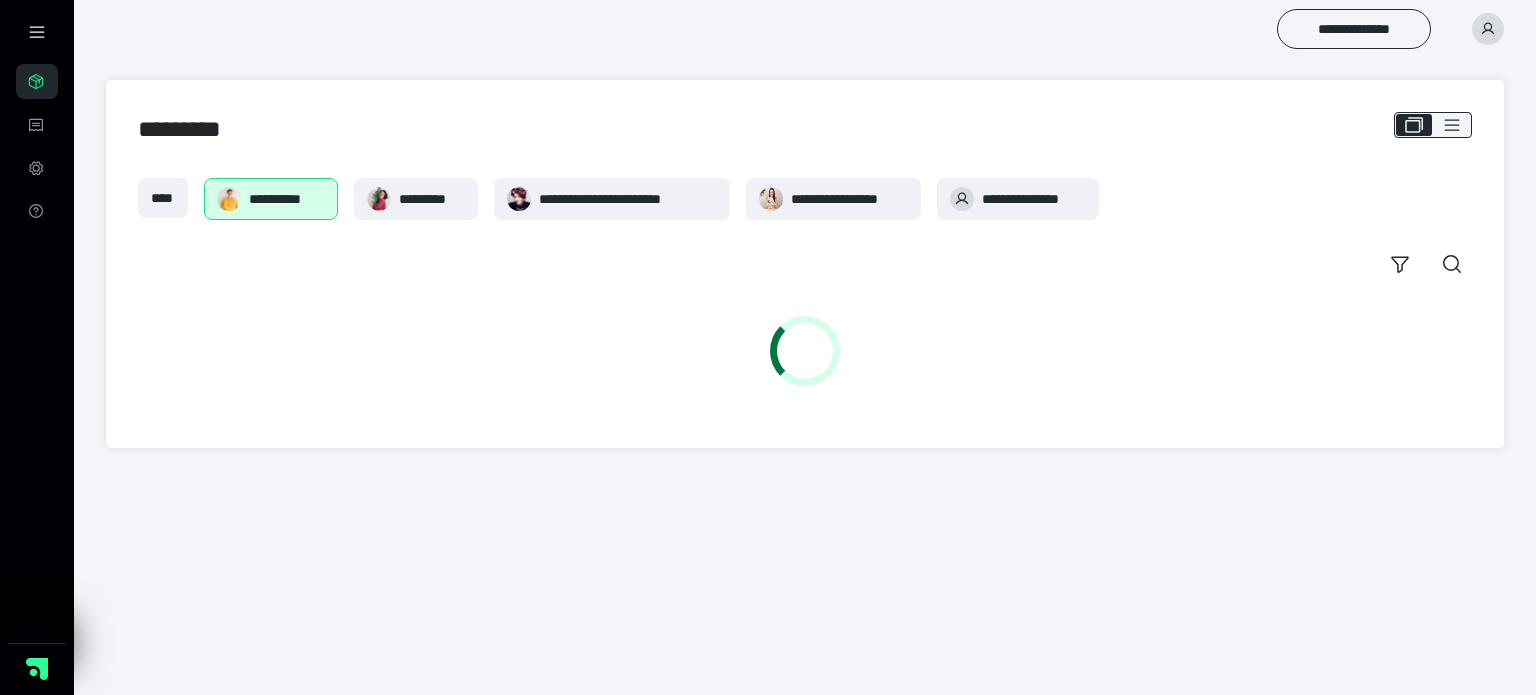 scroll, scrollTop: 0, scrollLeft: 0, axis: both 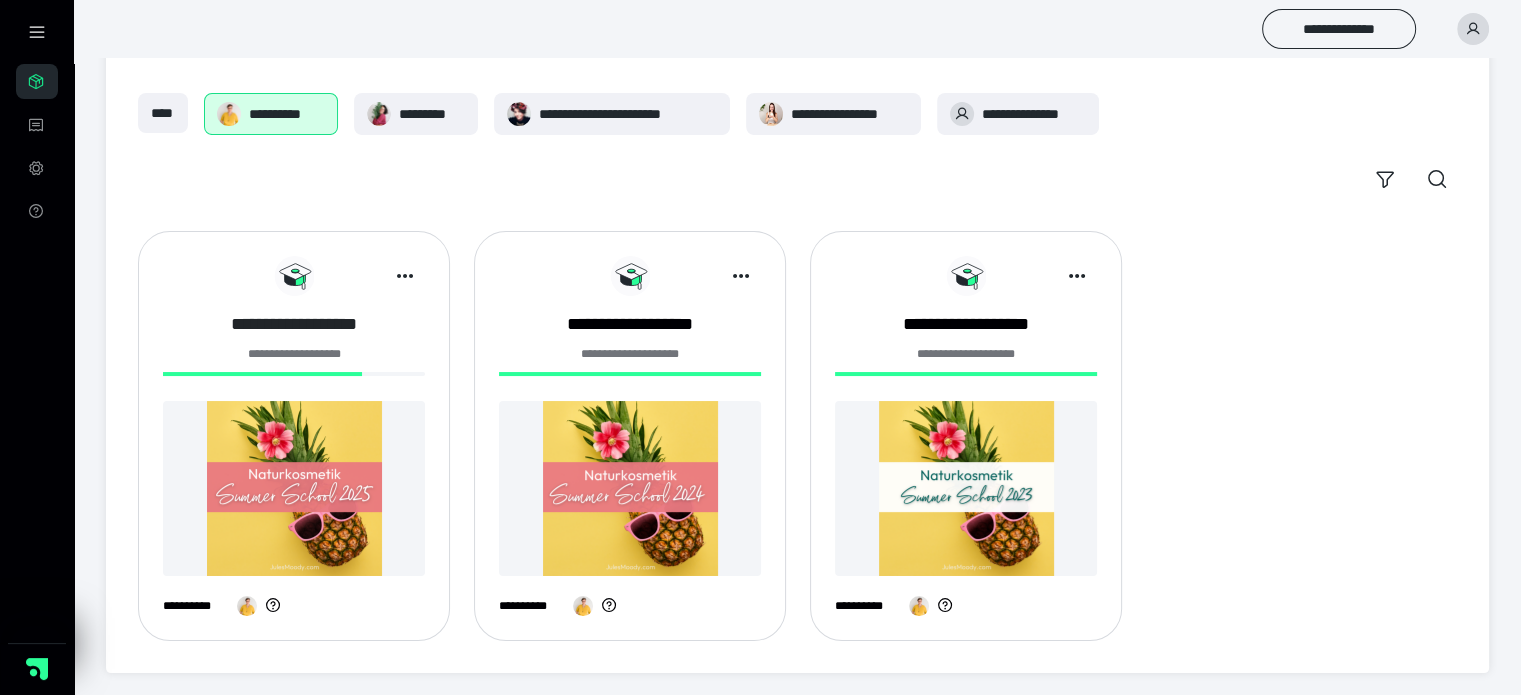 click on "**********" at bounding box center (294, 324) 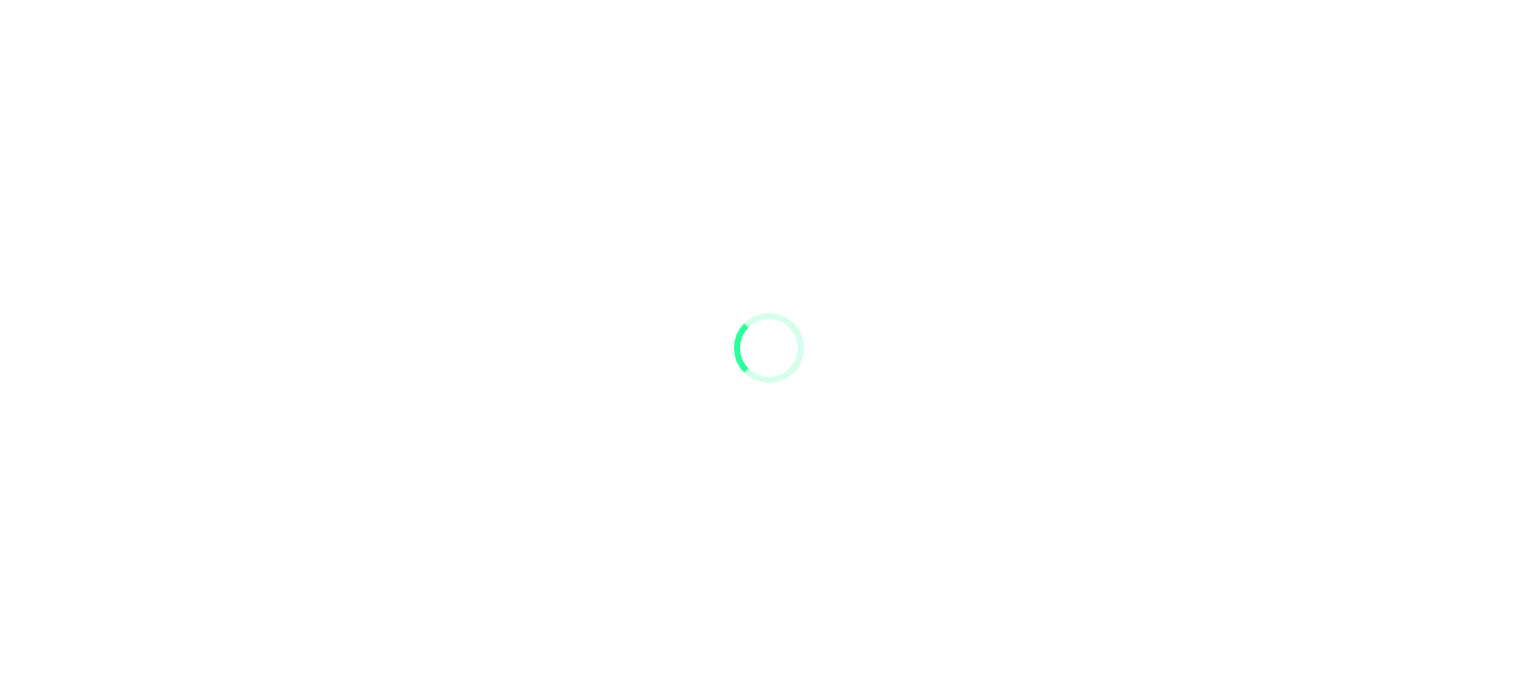 scroll, scrollTop: 0, scrollLeft: 0, axis: both 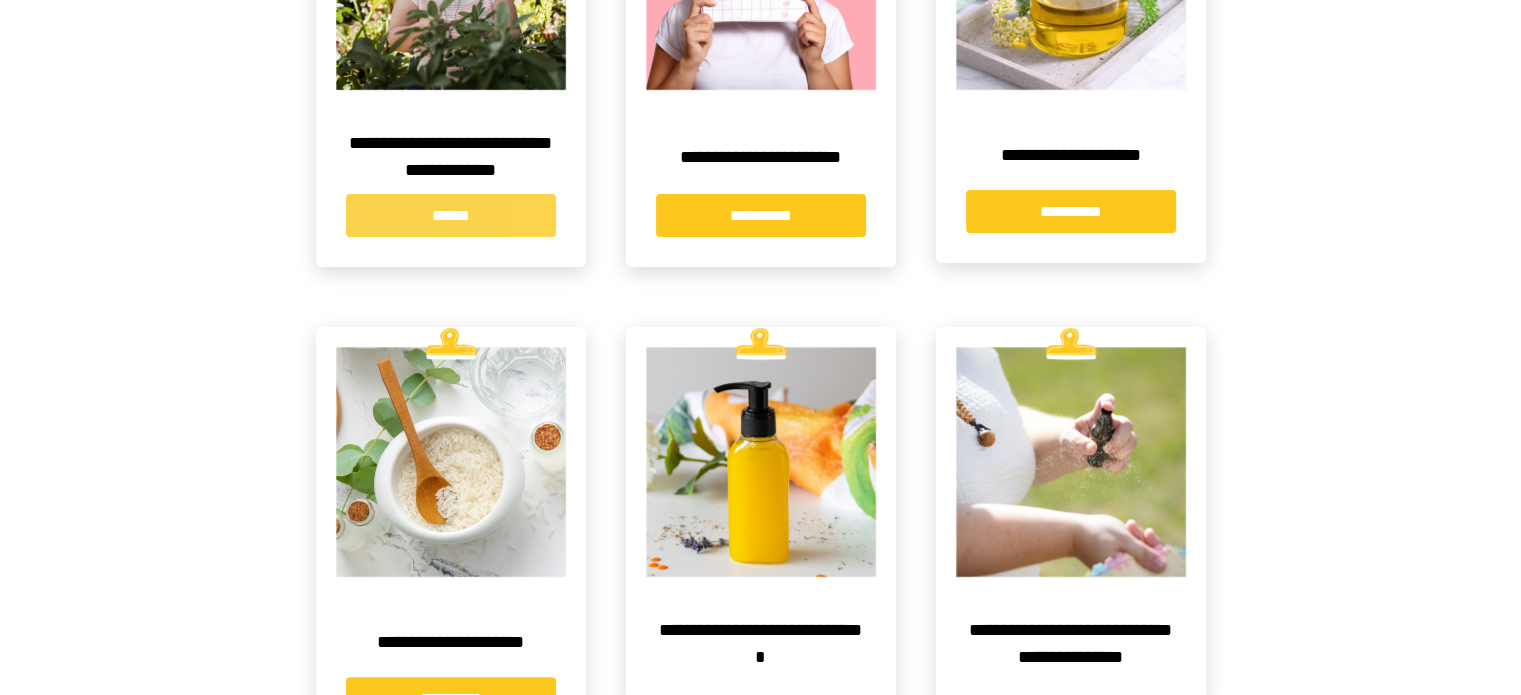 click on "******" at bounding box center (451, 215) 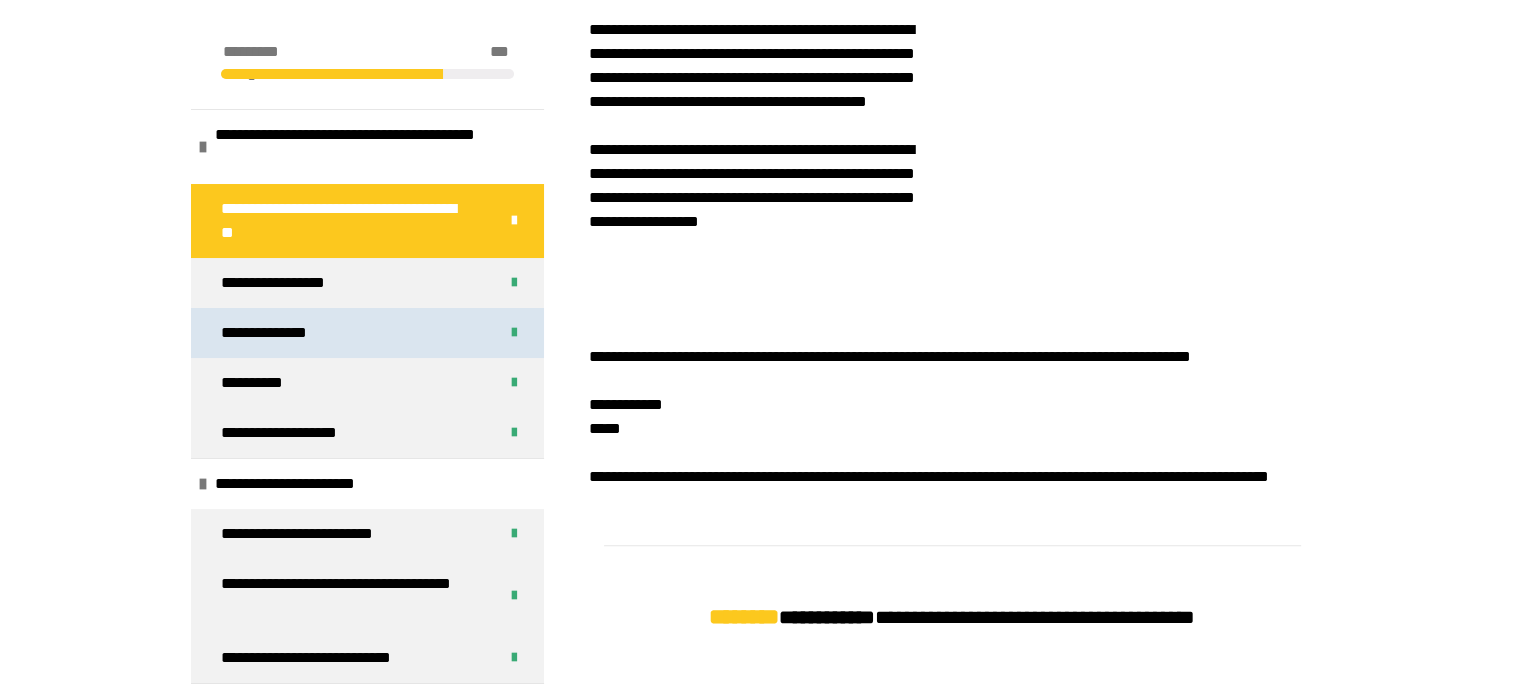 scroll, scrollTop: 700, scrollLeft: 0, axis: vertical 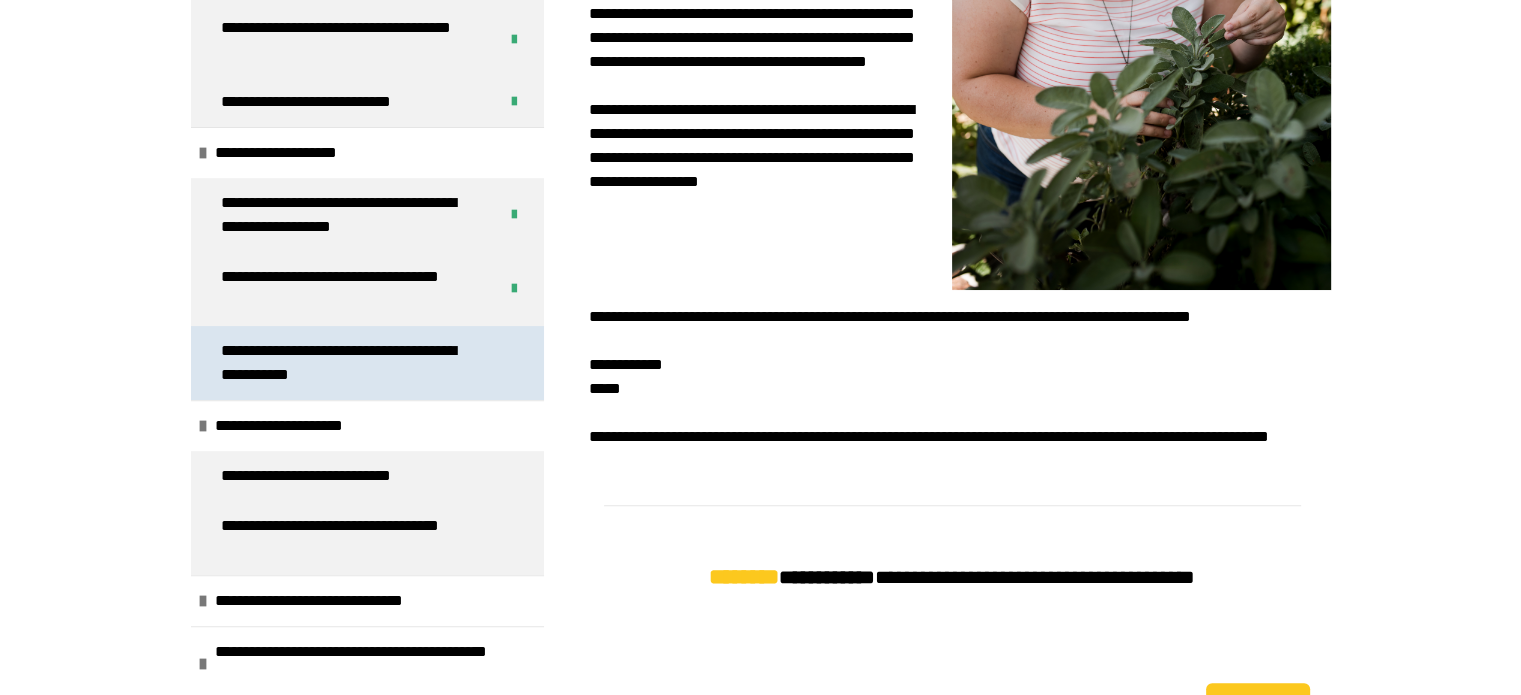 click on "**********" at bounding box center [352, 363] 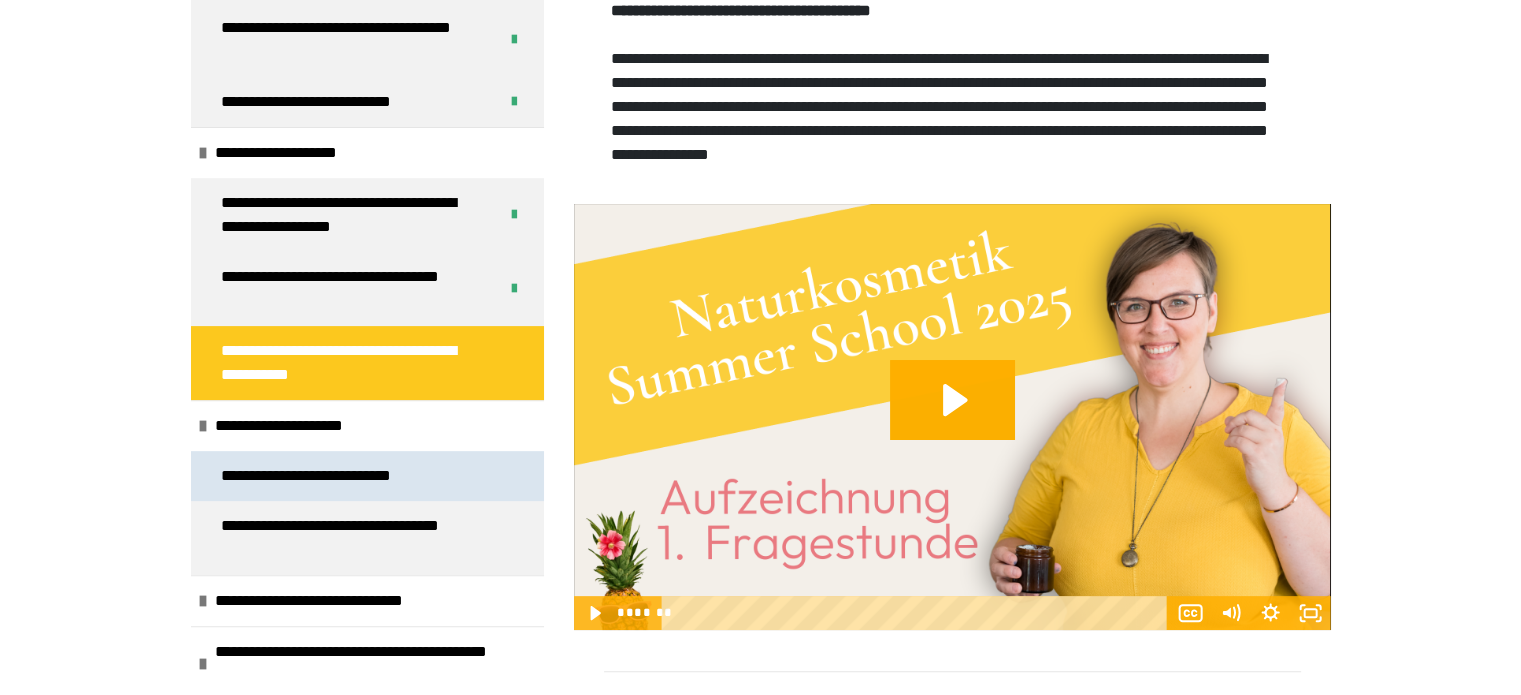 click on "**********" at bounding box center [331, 476] 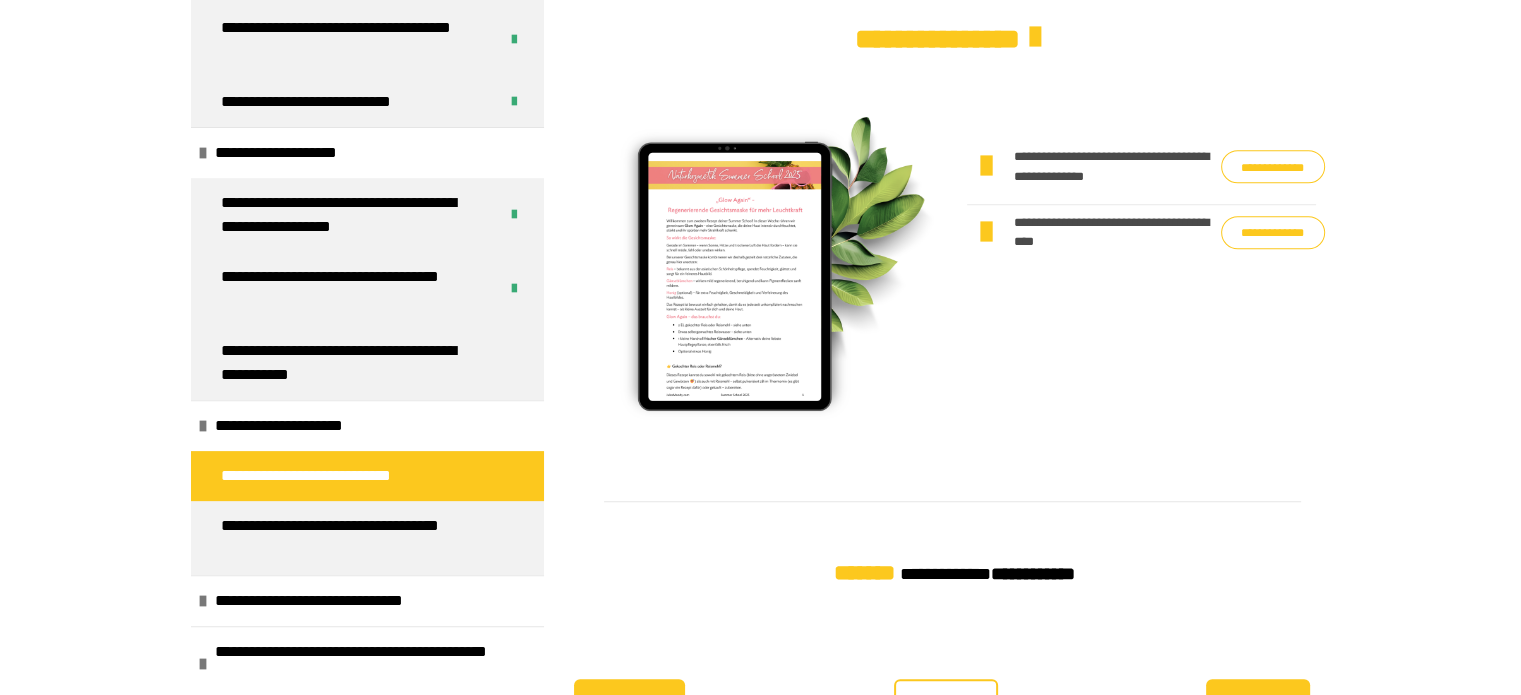 scroll, scrollTop: 1570, scrollLeft: 0, axis: vertical 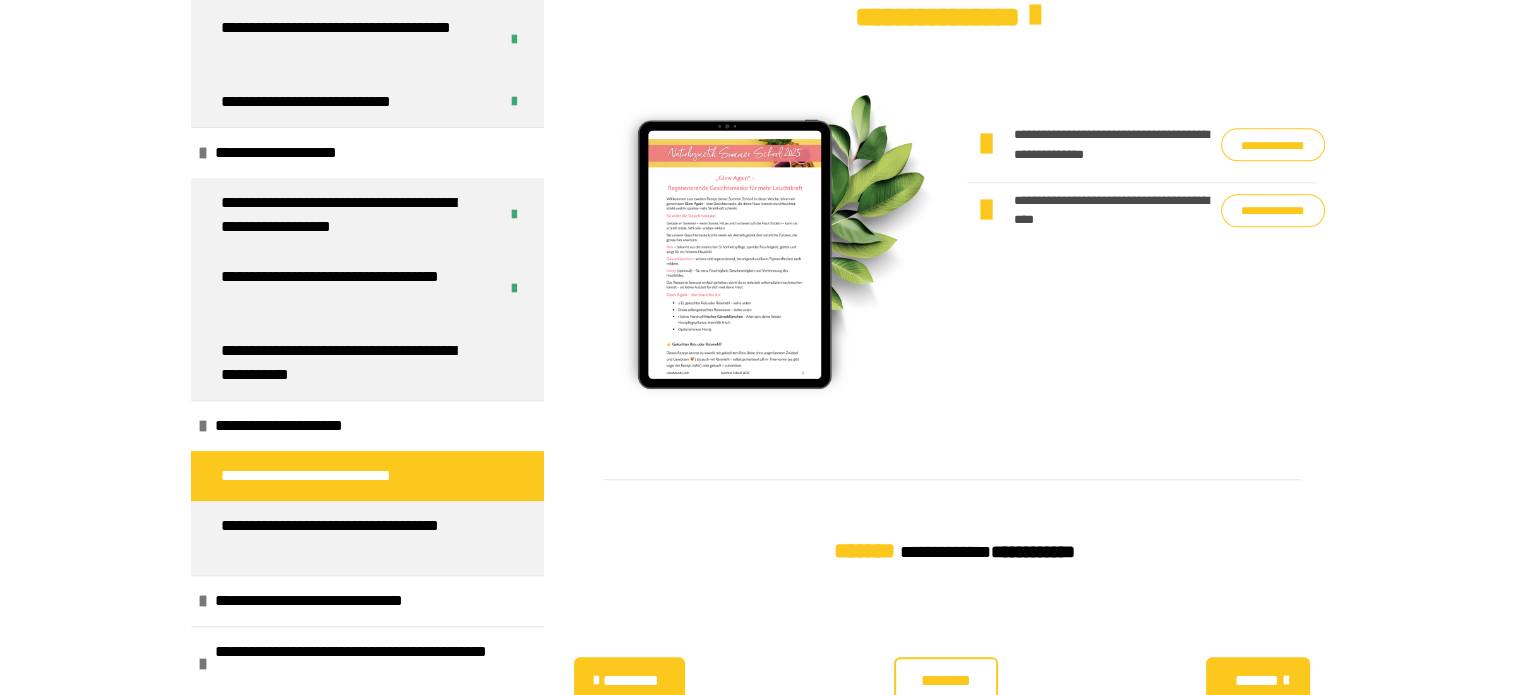 click on "**********" at bounding box center [1273, 211] 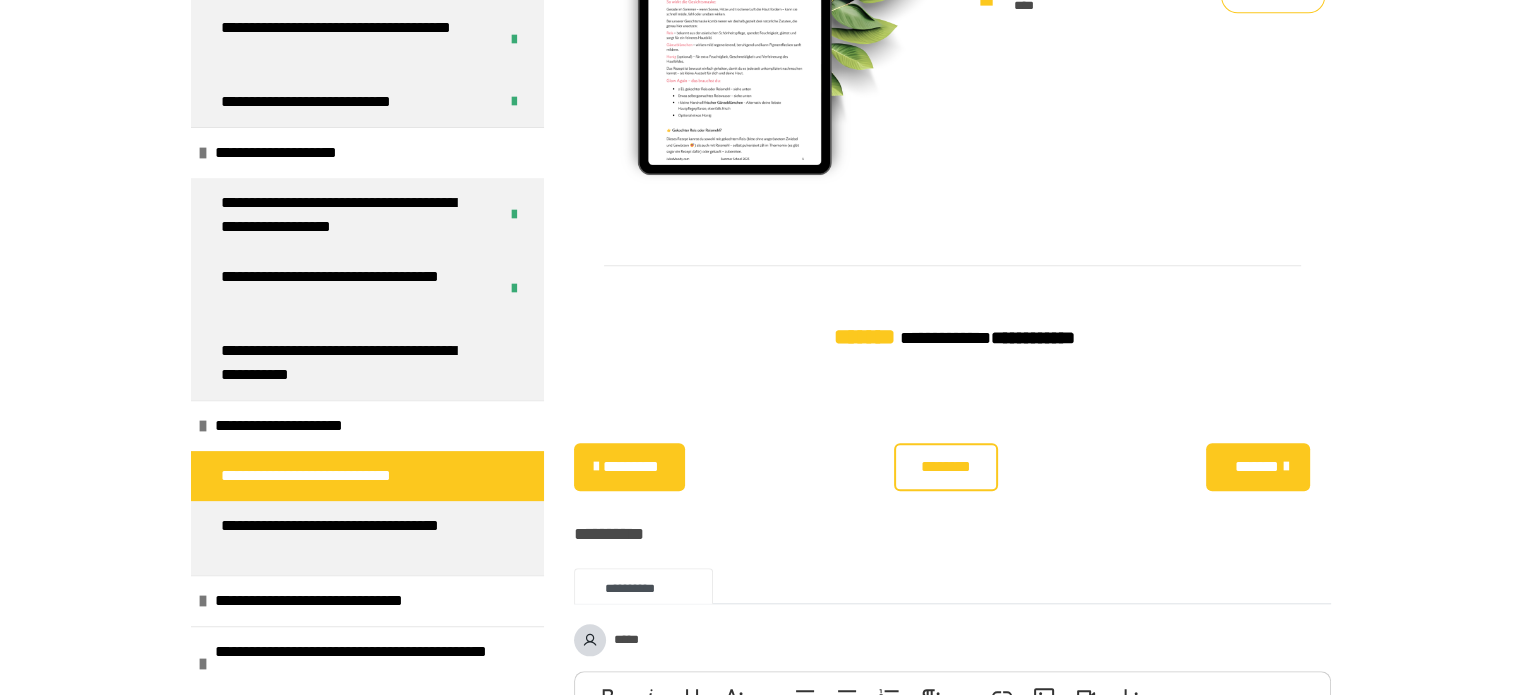 scroll, scrollTop: 1970, scrollLeft: 0, axis: vertical 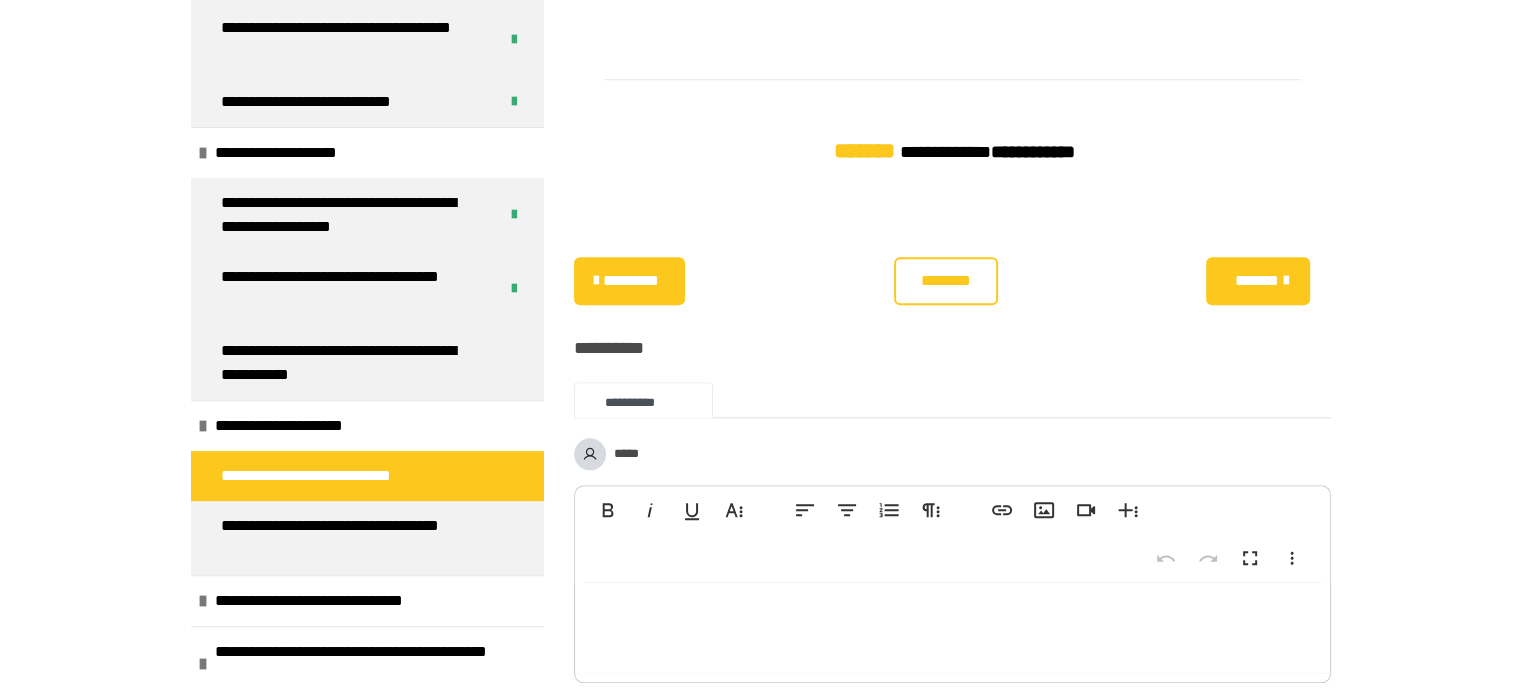 click on "********" at bounding box center [945, 281] 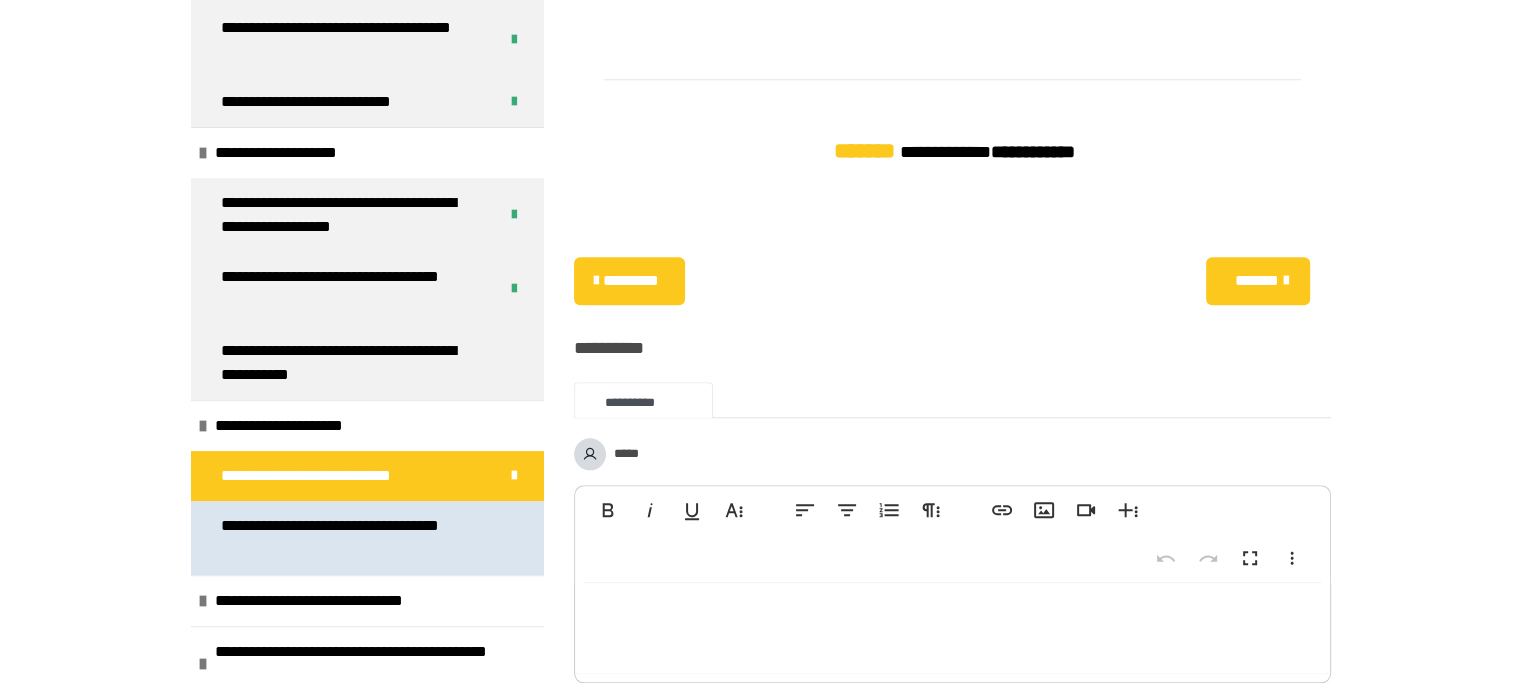 click on "**********" at bounding box center (352, 538) 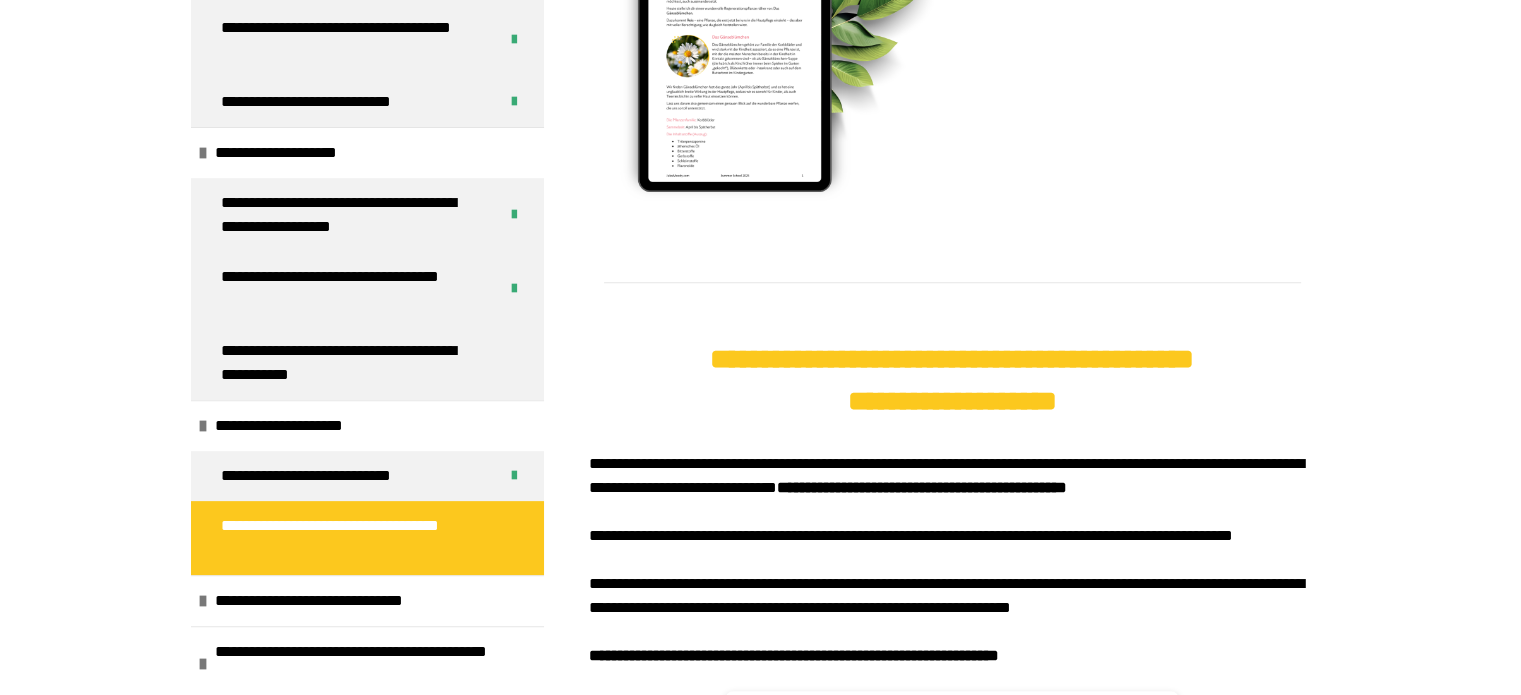 scroll, scrollTop: 1270, scrollLeft: 0, axis: vertical 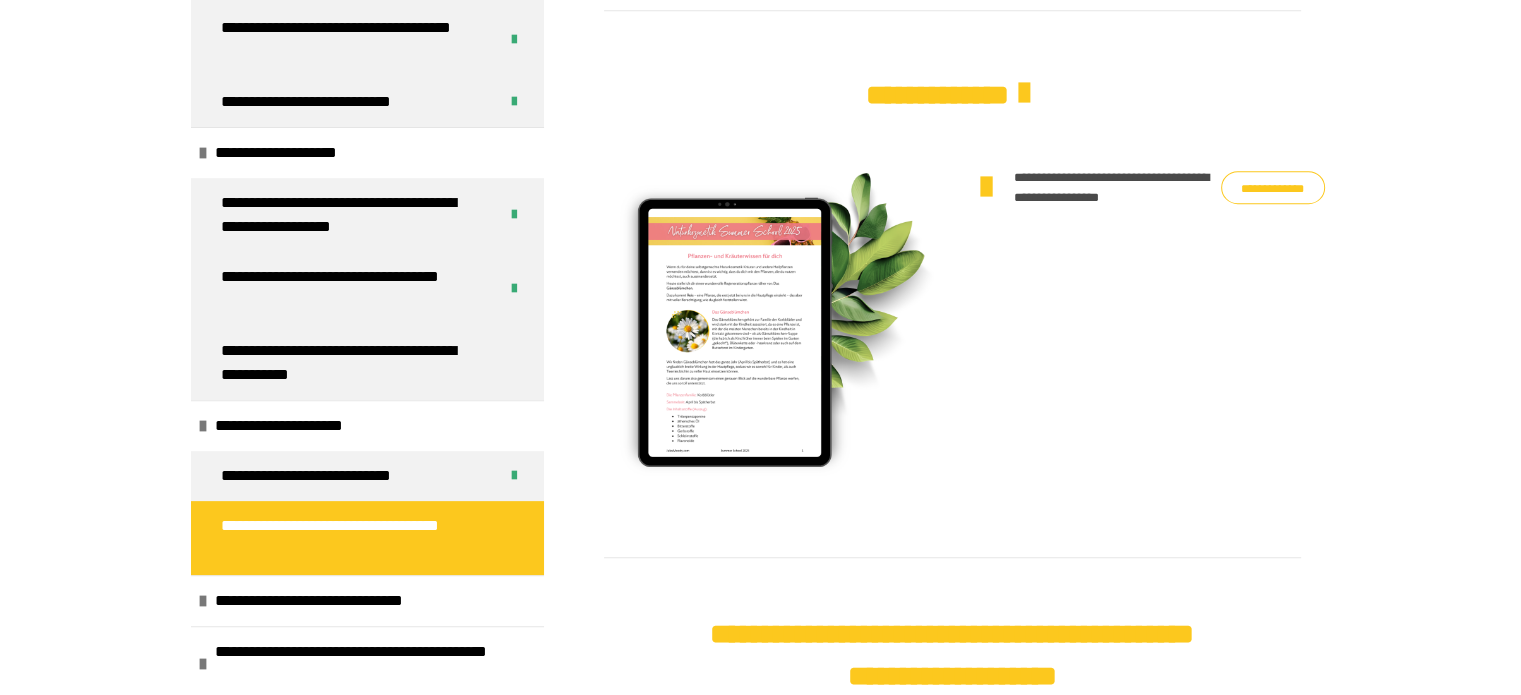 click on "**********" at bounding box center [1273, 188] 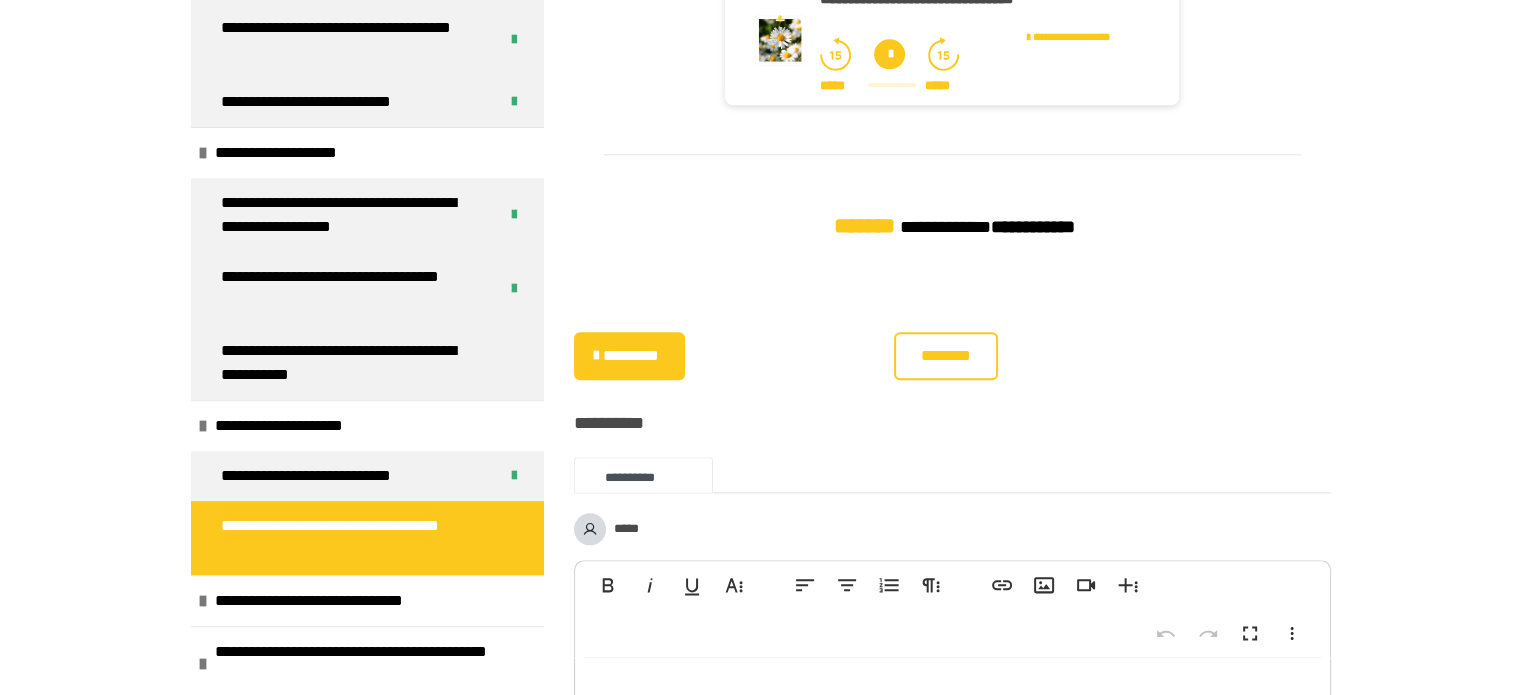 scroll, scrollTop: 2270, scrollLeft: 0, axis: vertical 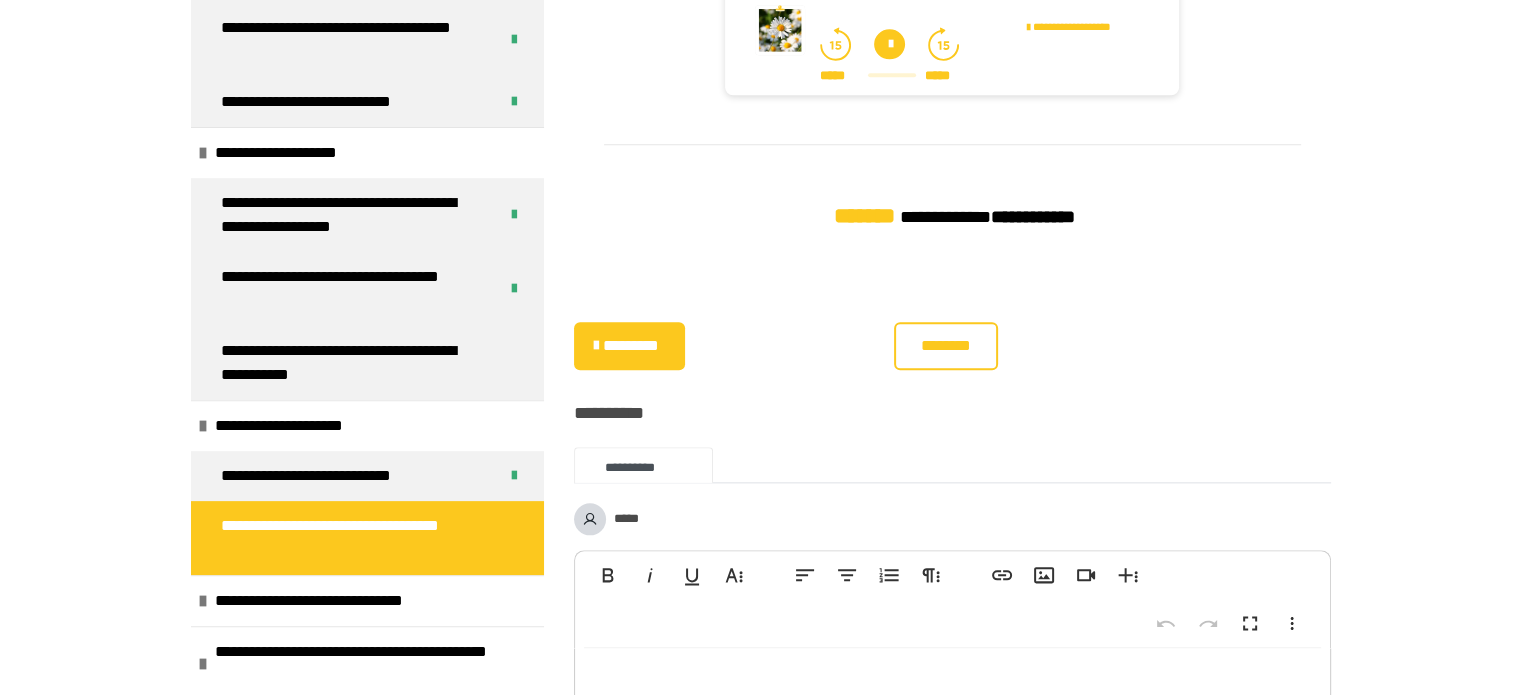 click on "********" at bounding box center (945, 346) 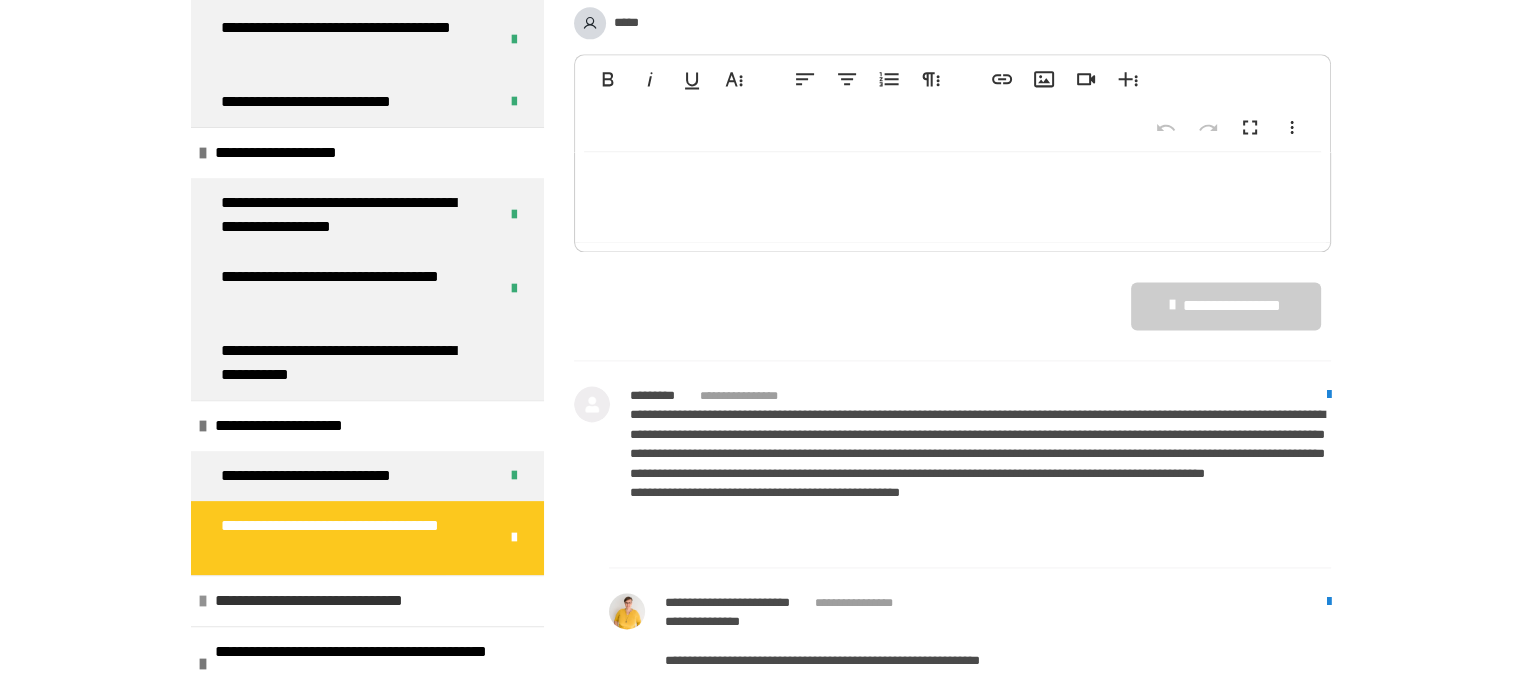 scroll, scrollTop: 2770, scrollLeft: 0, axis: vertical 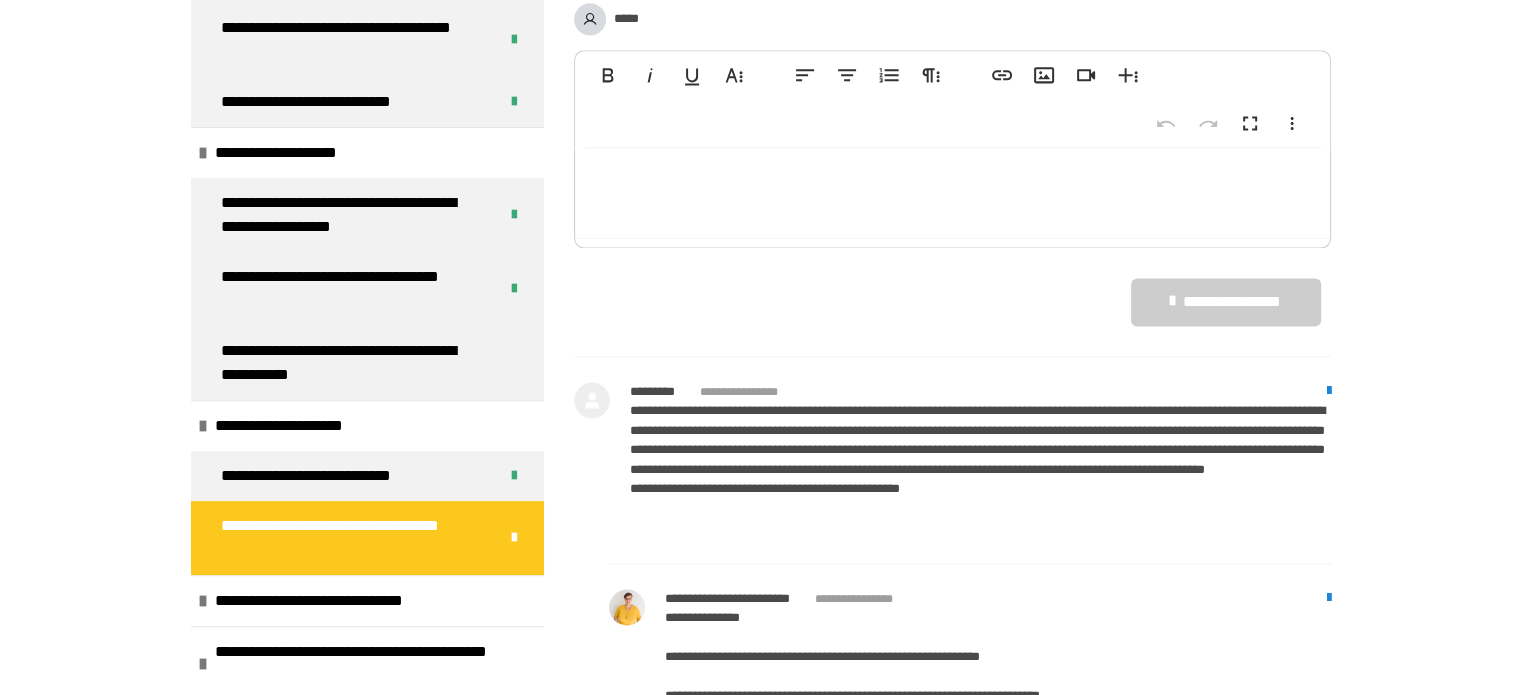 click on "**********" at bounding box center (952, 302) 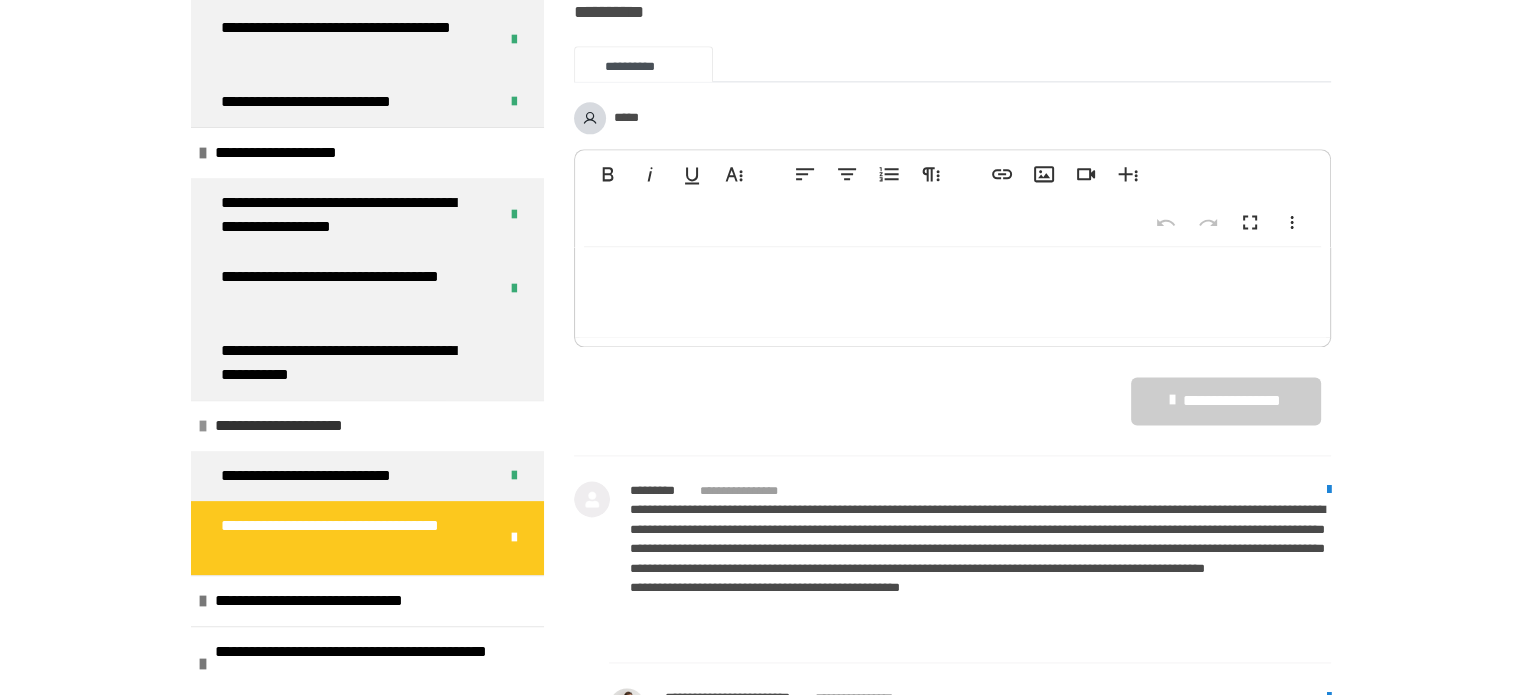 scroll, scrollTop: 2670, scrollLeft: 0, axis: vertical 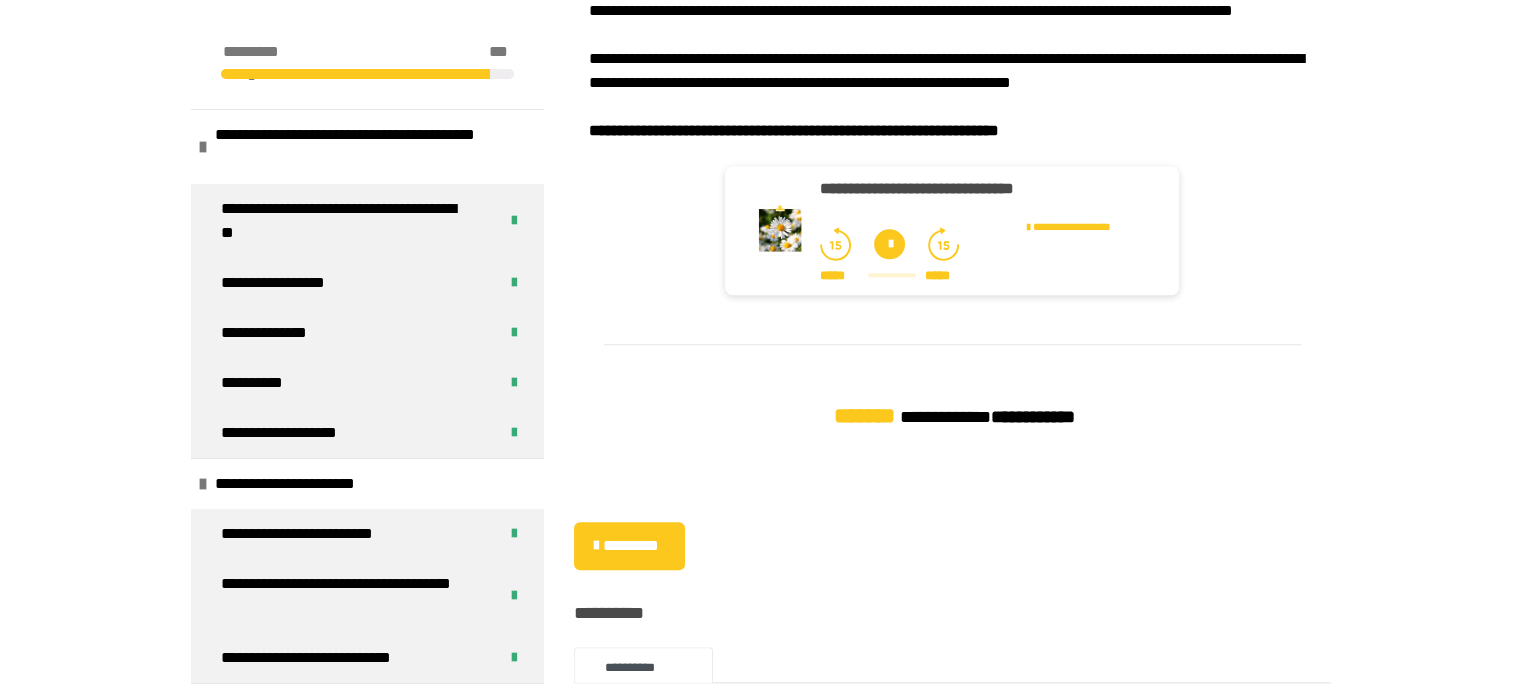 click on "**********" at bounding box center (952, 230) 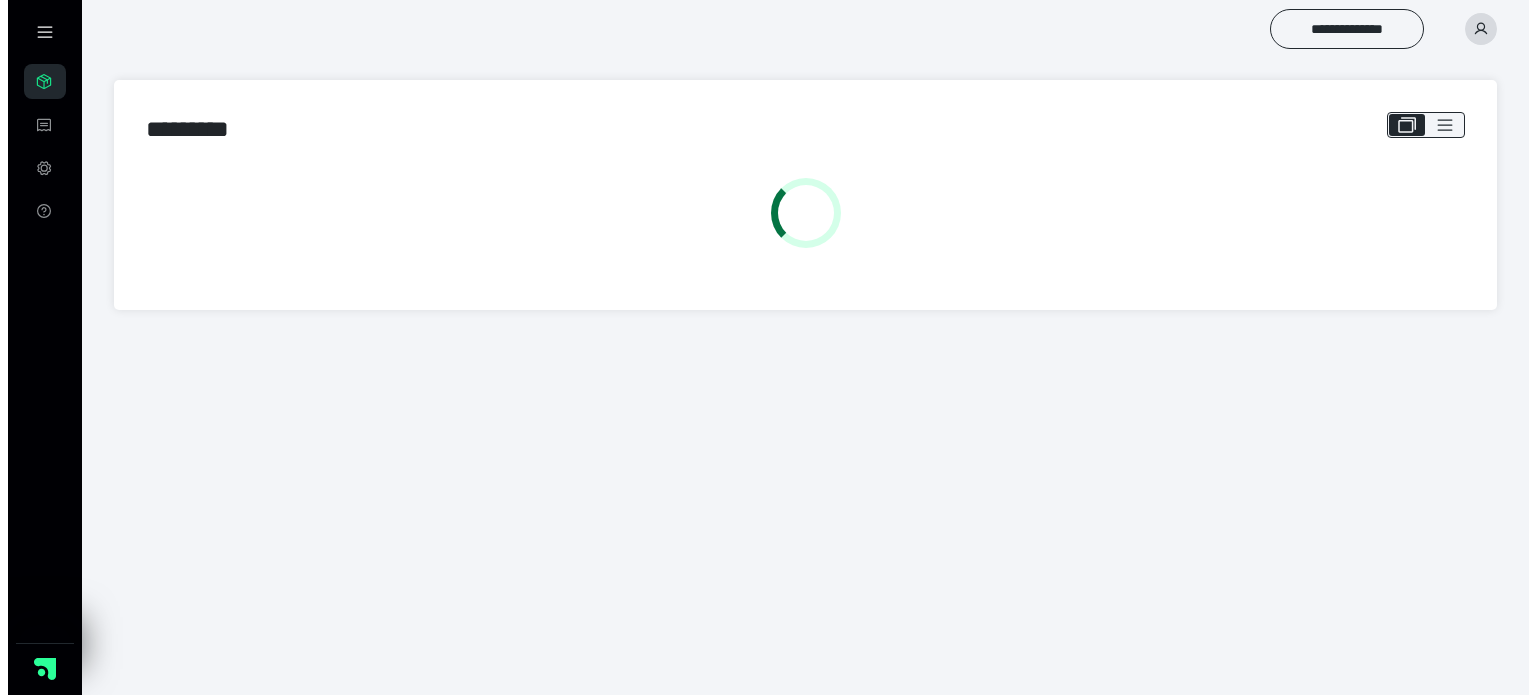 scroll, scrollTop: 0, scrollLeft: 0, axis: both 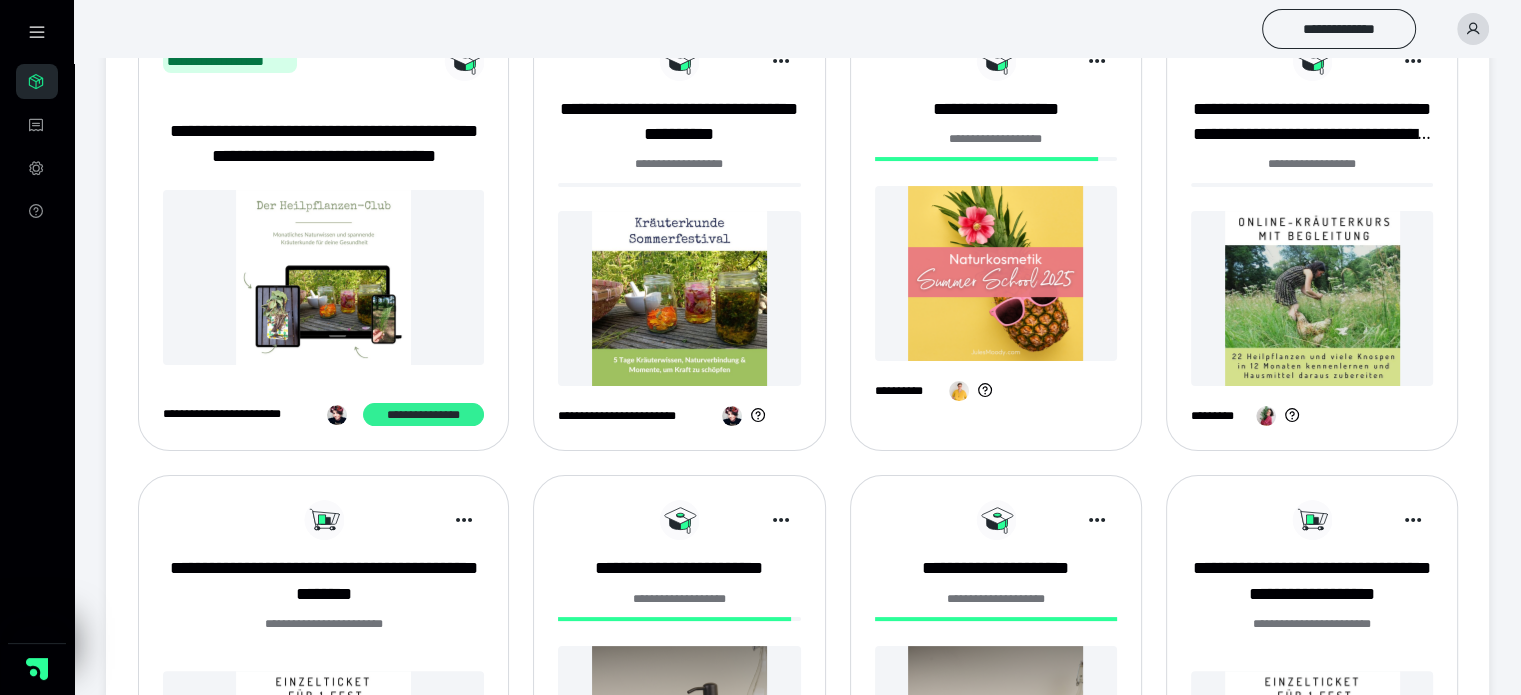 click on "**********" at bounding box center (423, 415) 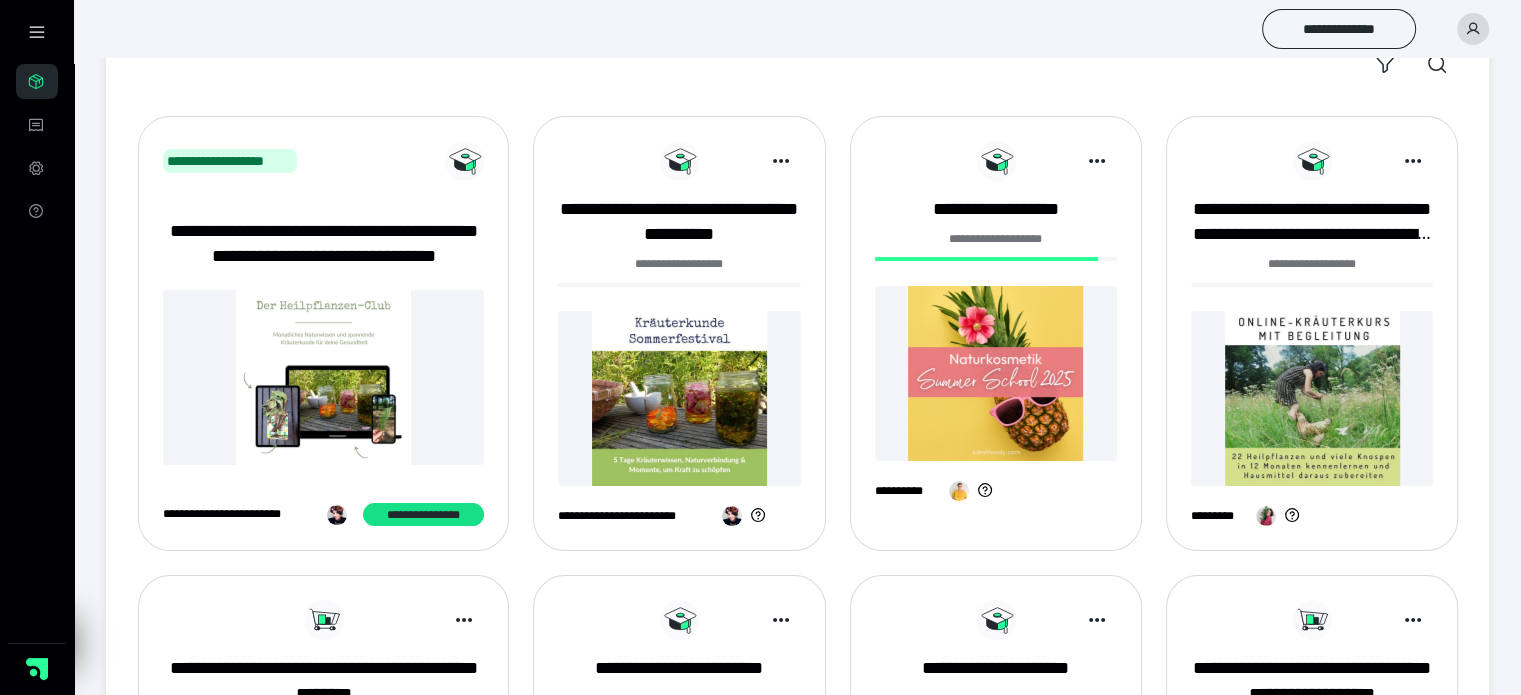 scroll, scrollTop: 300, scrollLeft: 0, axis: vertical 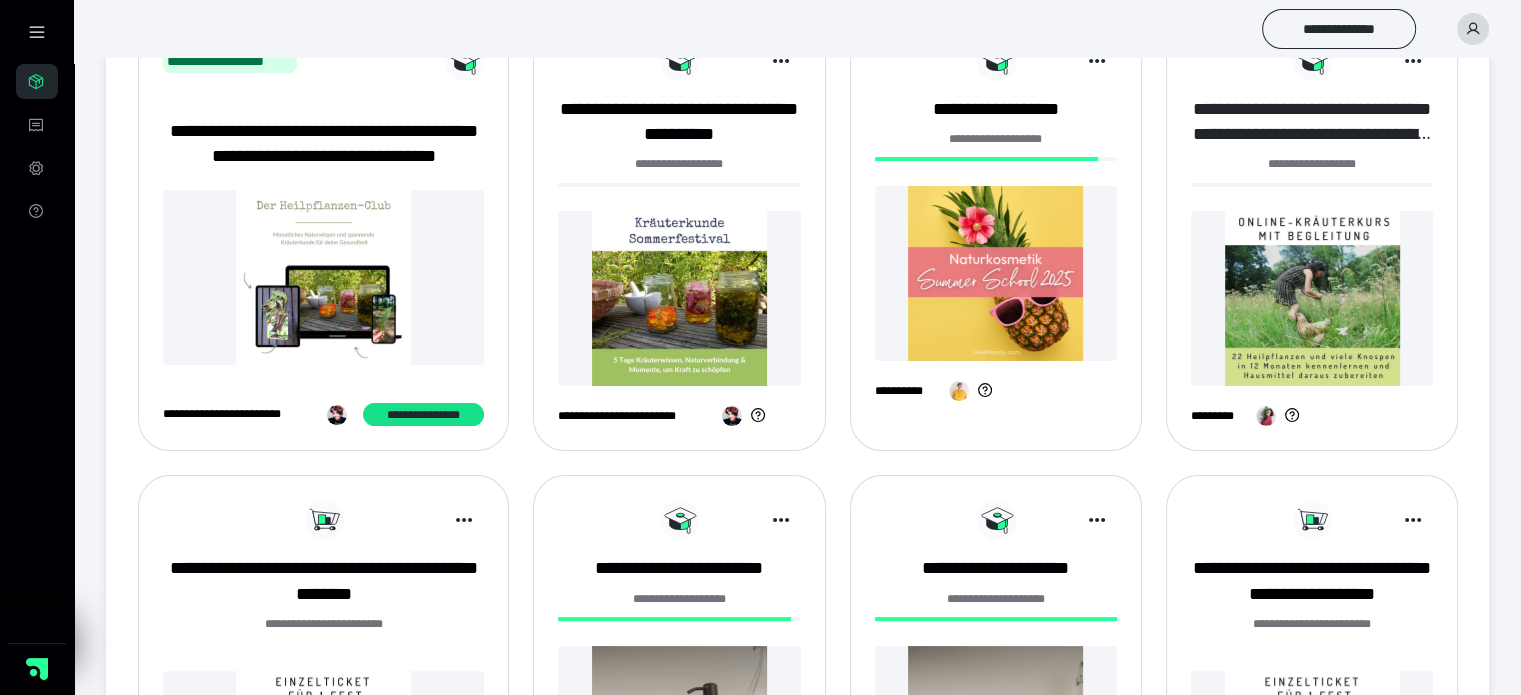 click on "**********" at bounding box center [1312, 122] 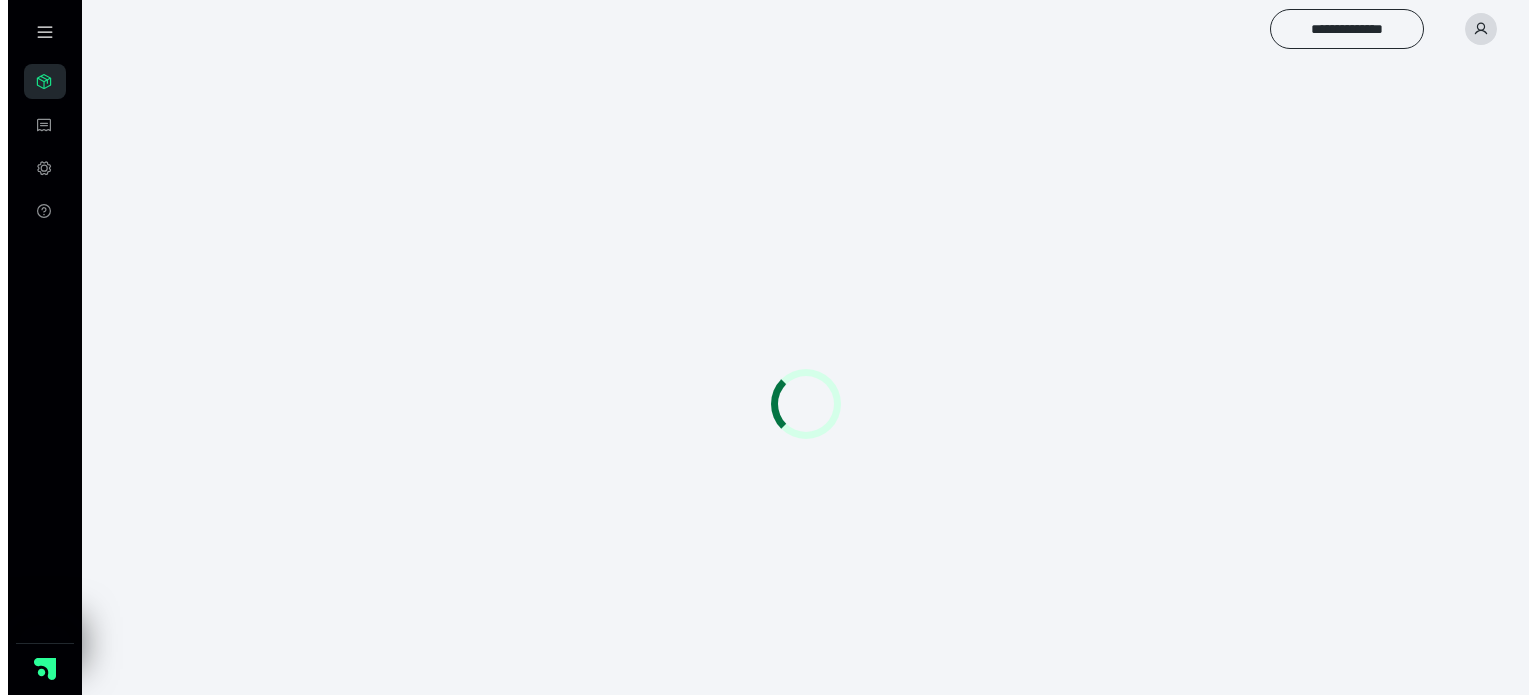 scroll, scrollTop: 0, scrollLeft: 0, axis: both 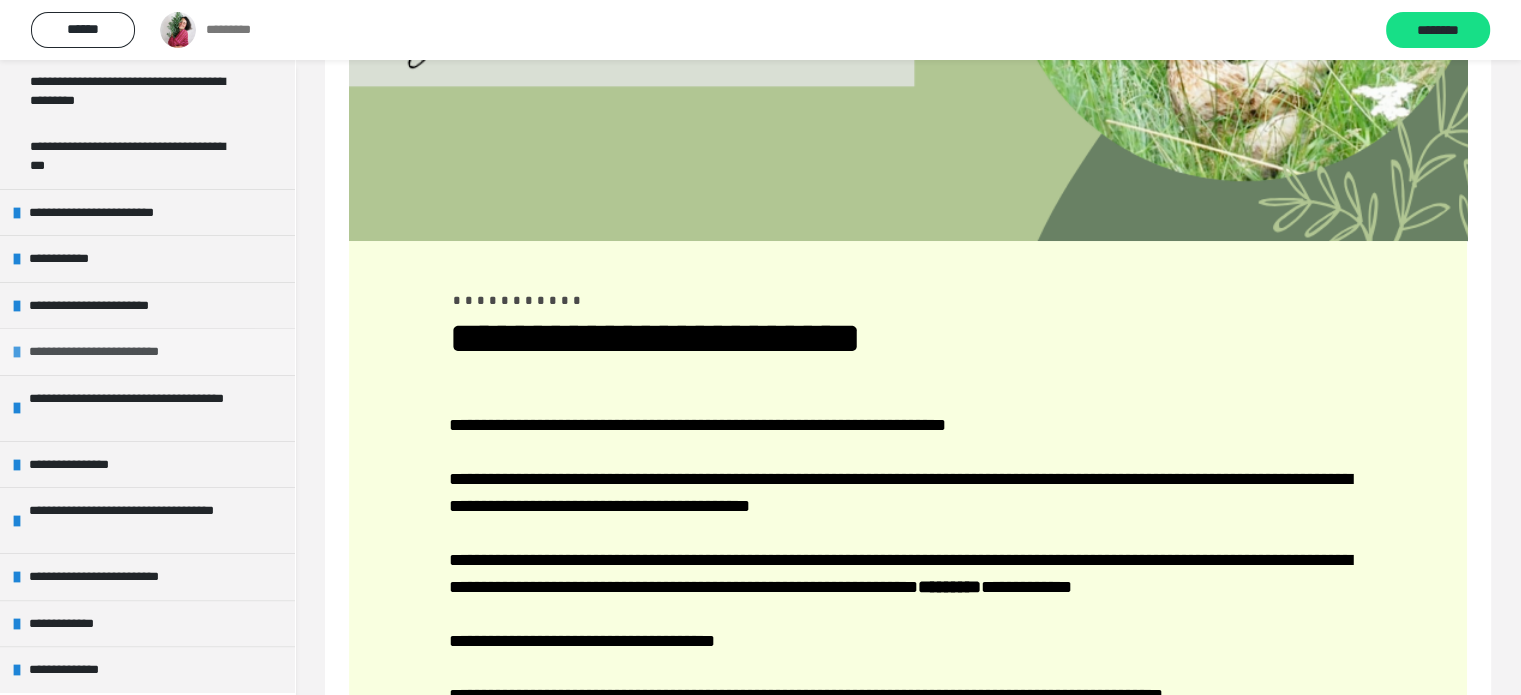 click at bounding box center (17, 352) 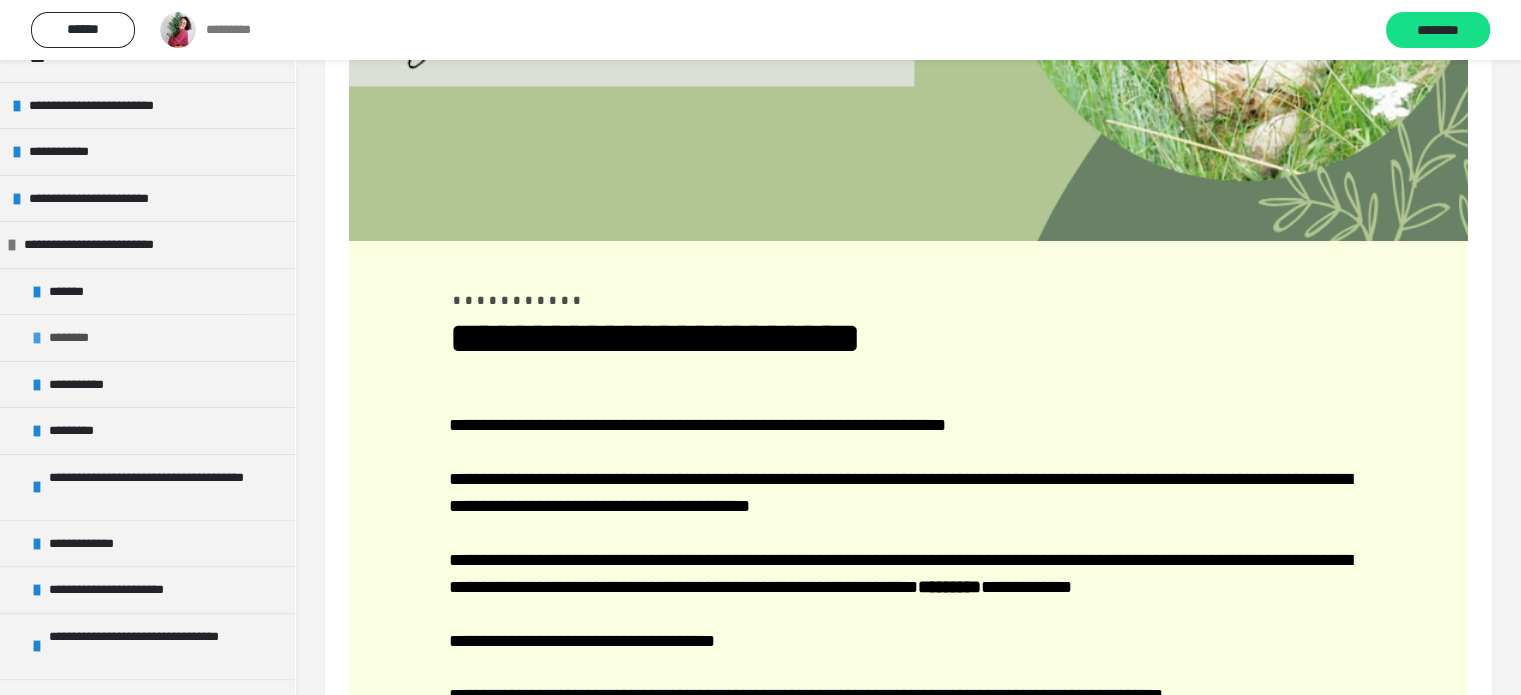 scroll, scrollTop: 645, scrollLeft: 0, axis: vertical 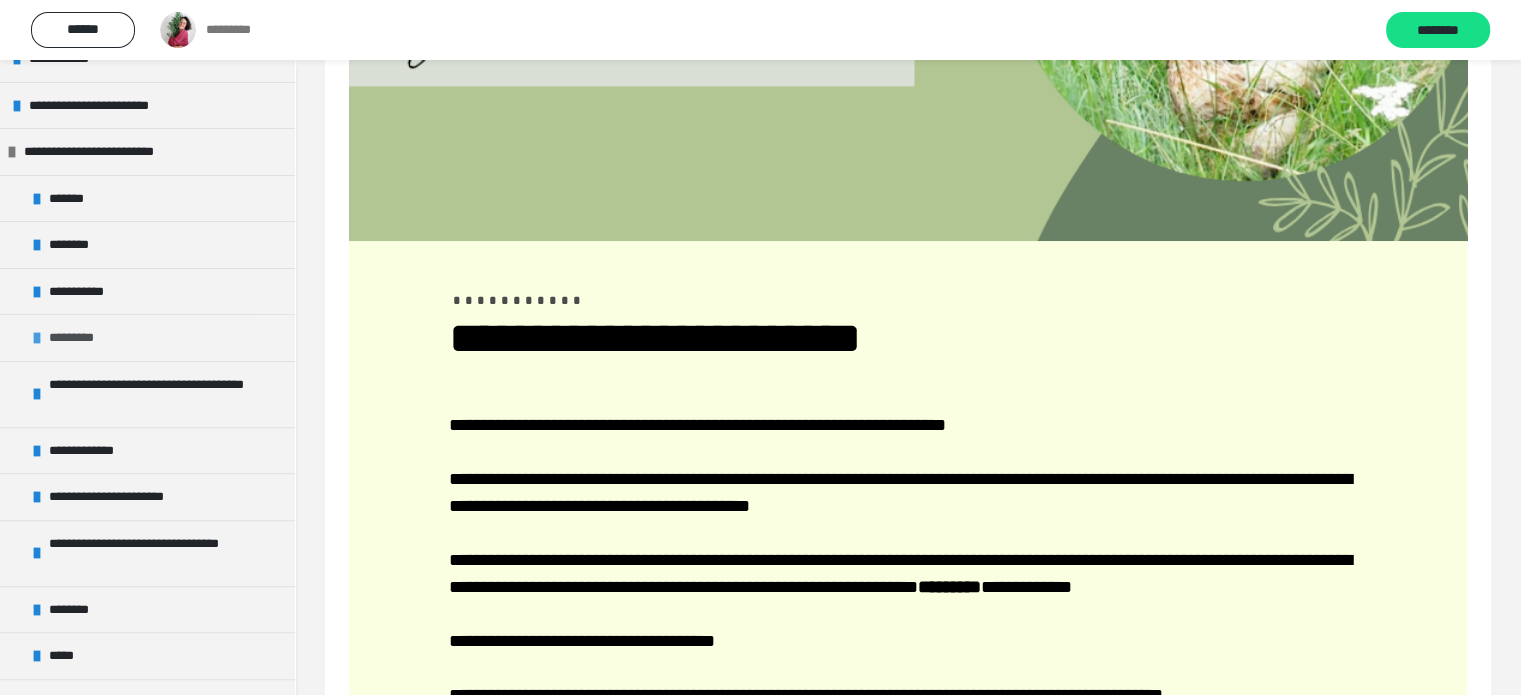 click on "*********" at bounding box center (147, 337) 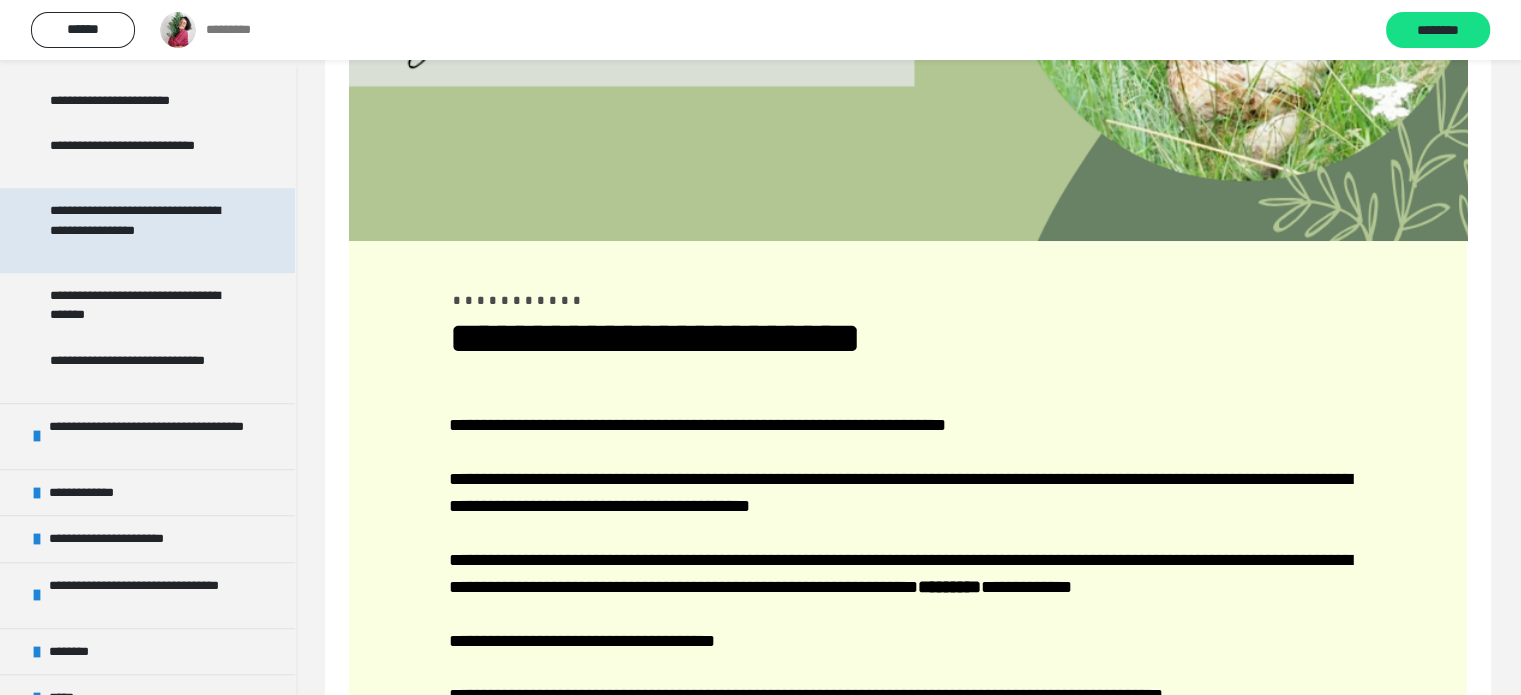 scroll, scrollTop: 1345, scrollLeft: 0, axis: vertical 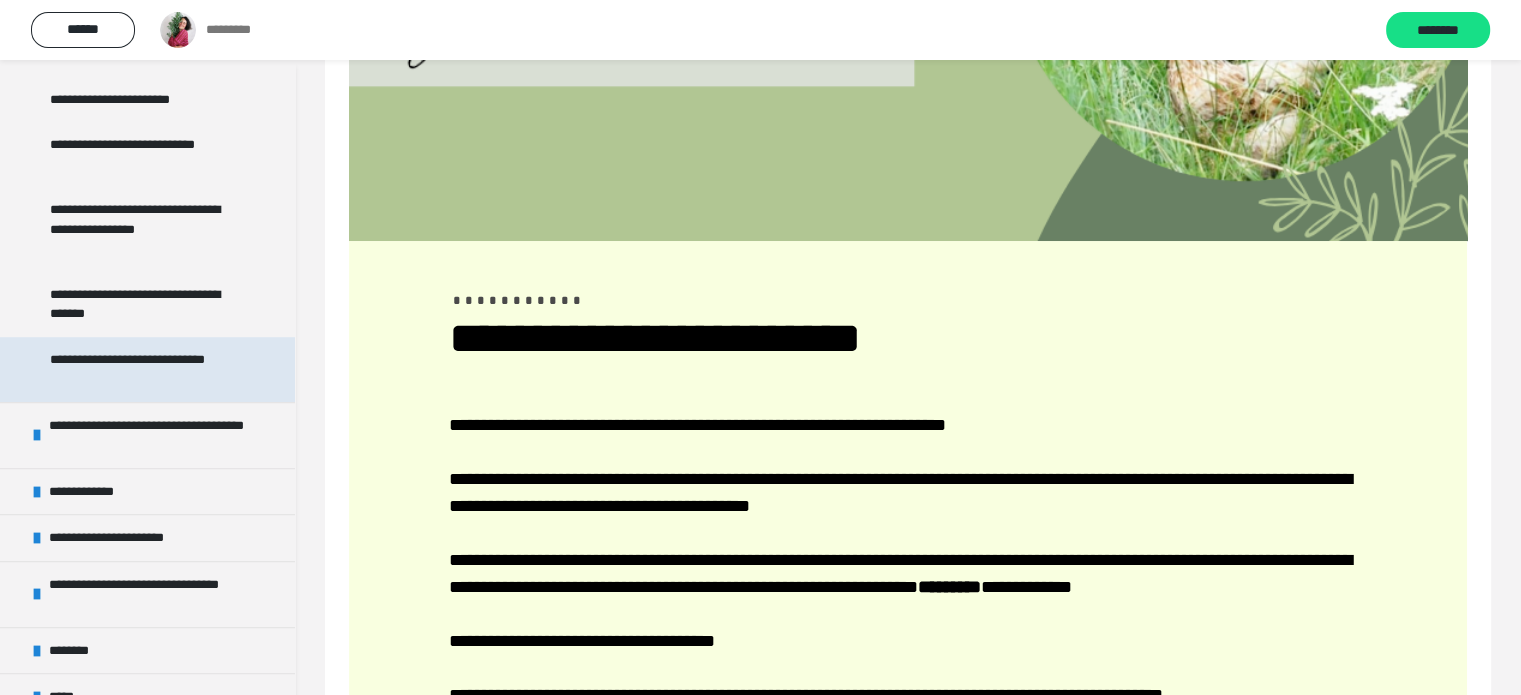 click on "**********" at bounding box center [142, 369] 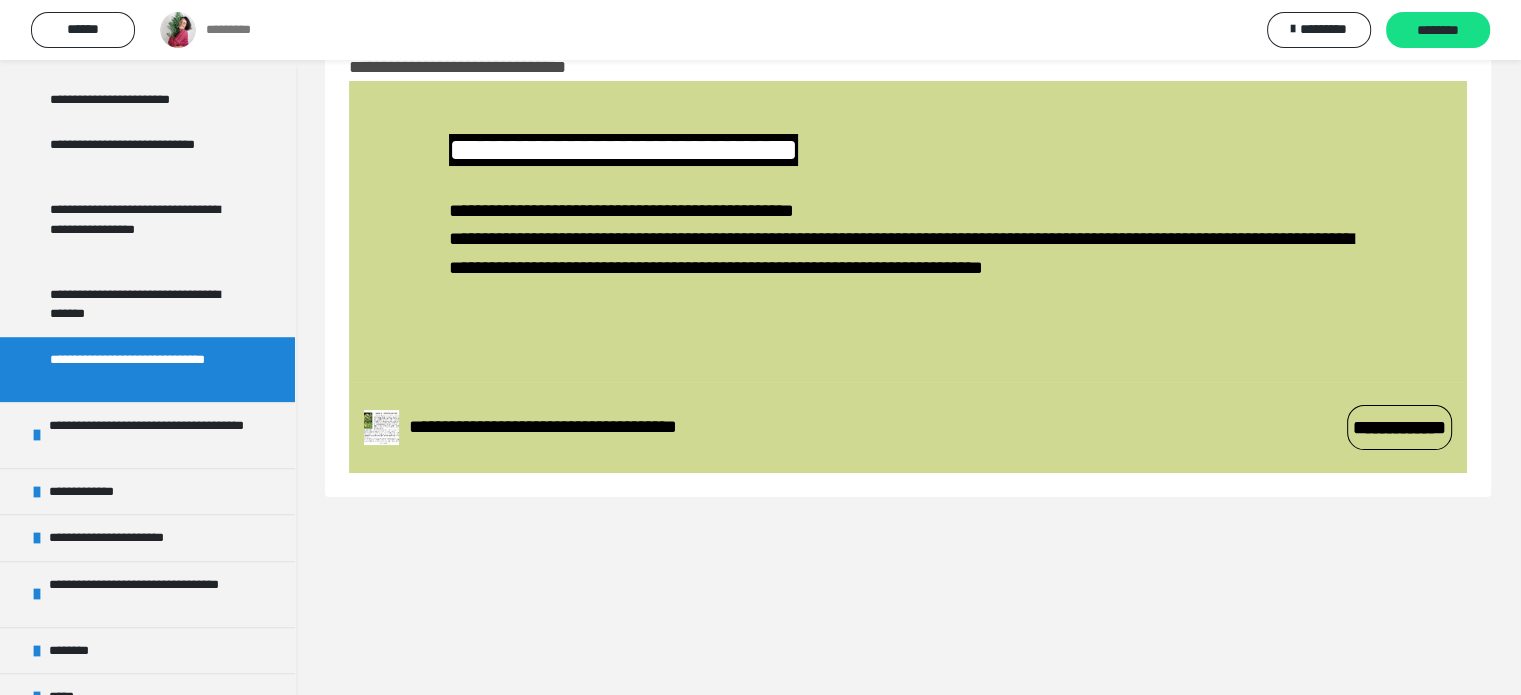 scroll, scrollTop: 60, scrollLeft: 0, axis: vertical 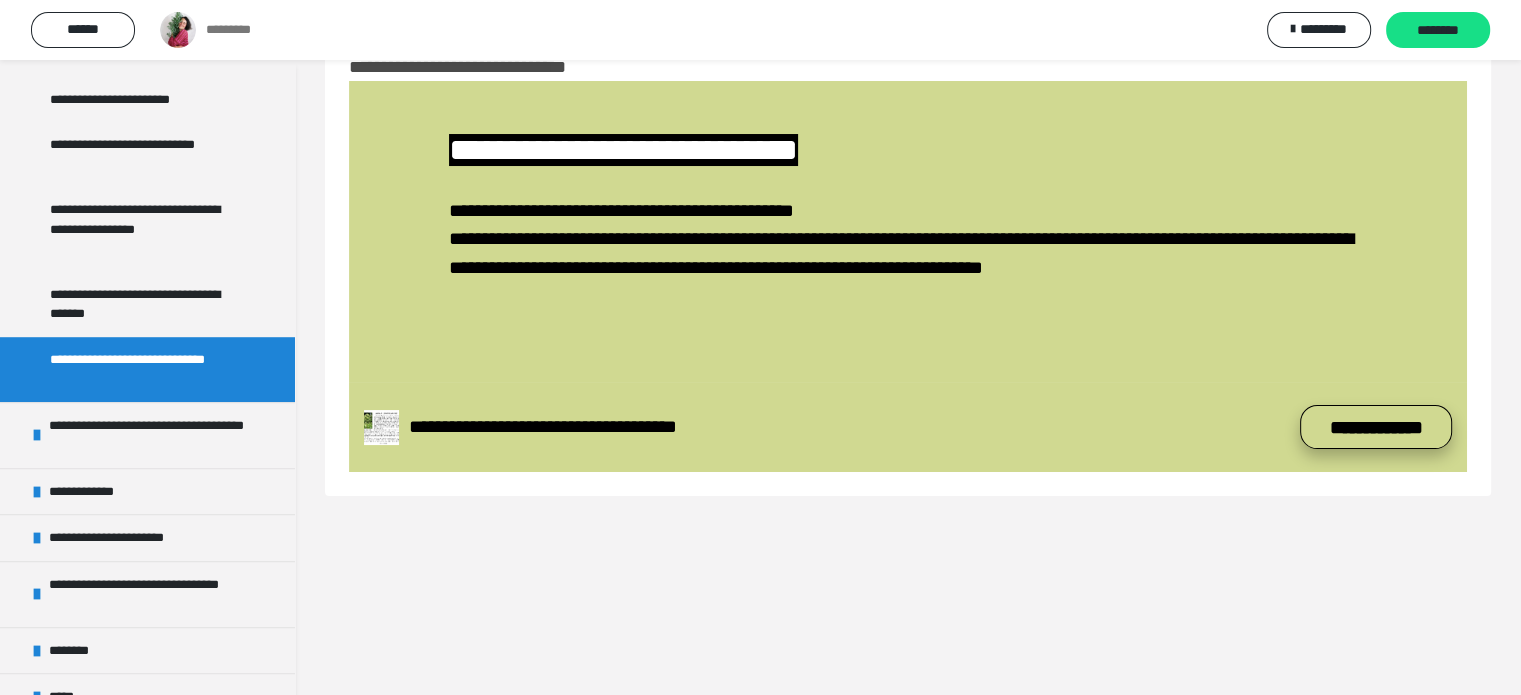 click on "**********" at bounding box center (1376, 427) 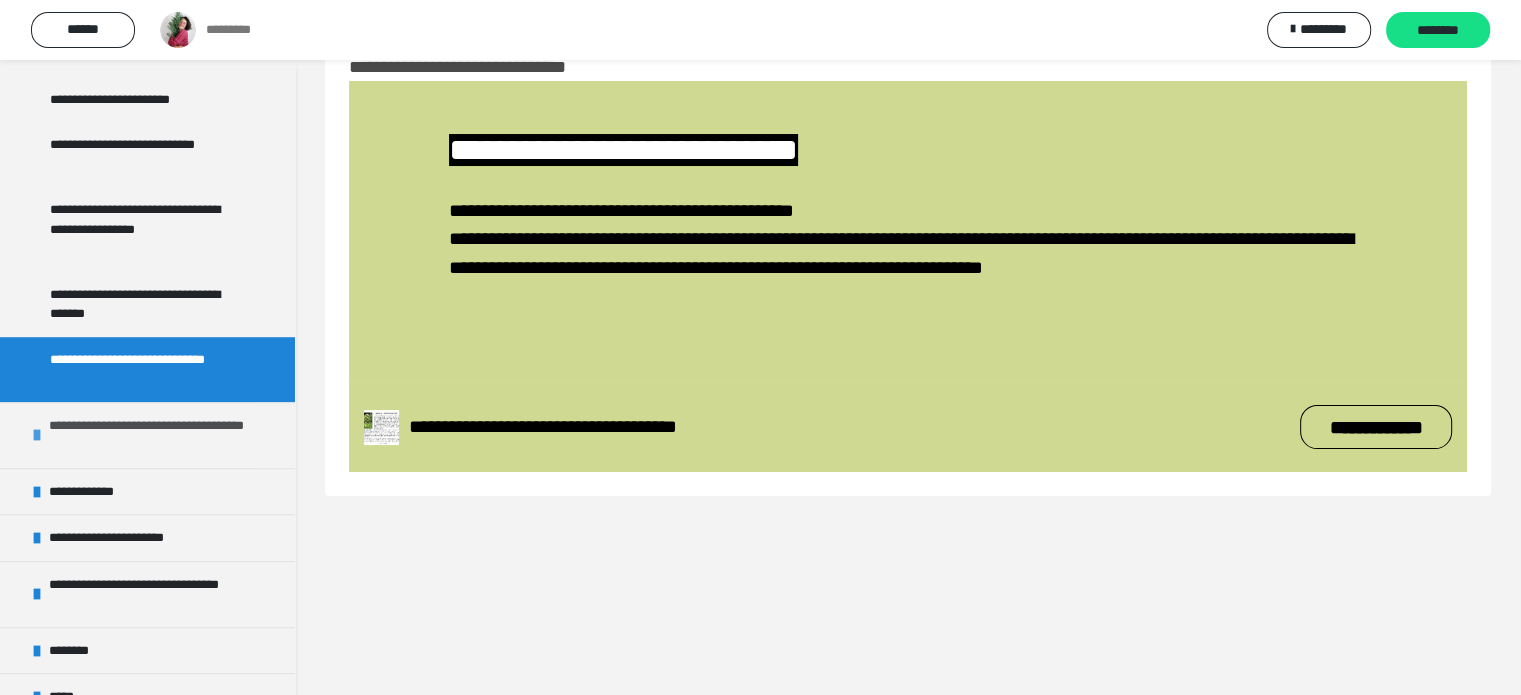 click on "**********" at bounding box center [159, 435] 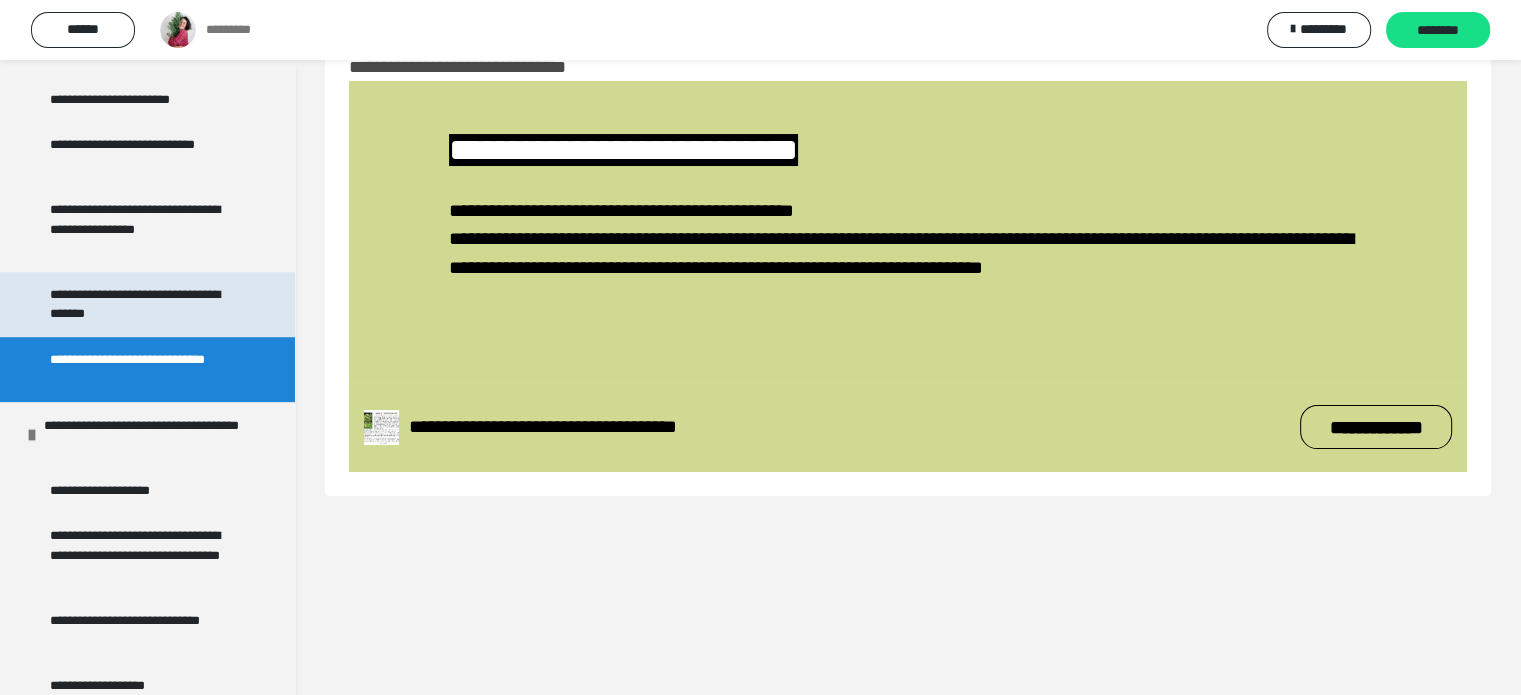 click on "**********" at bounding box center (142, 304) 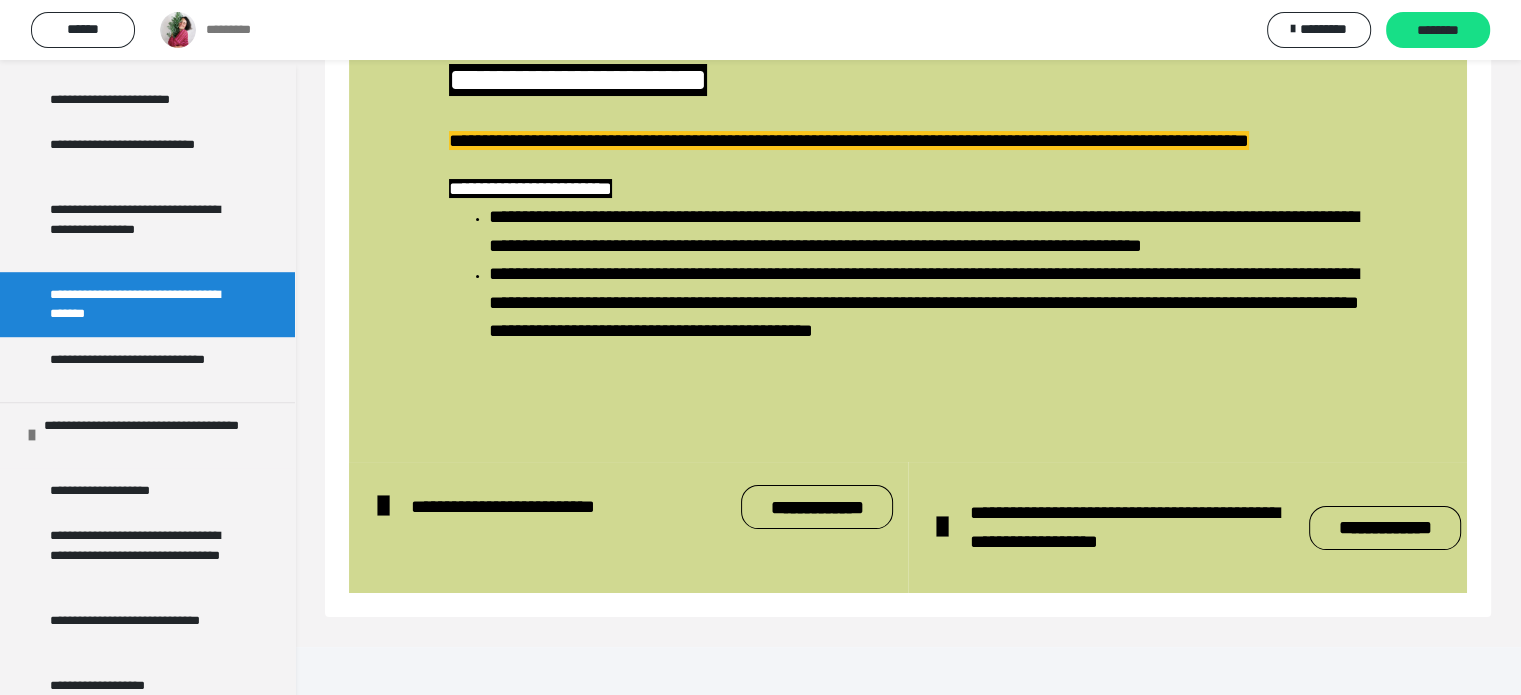 scroll, scrollTop: 168, scrollLeft: 0, axis: vertical 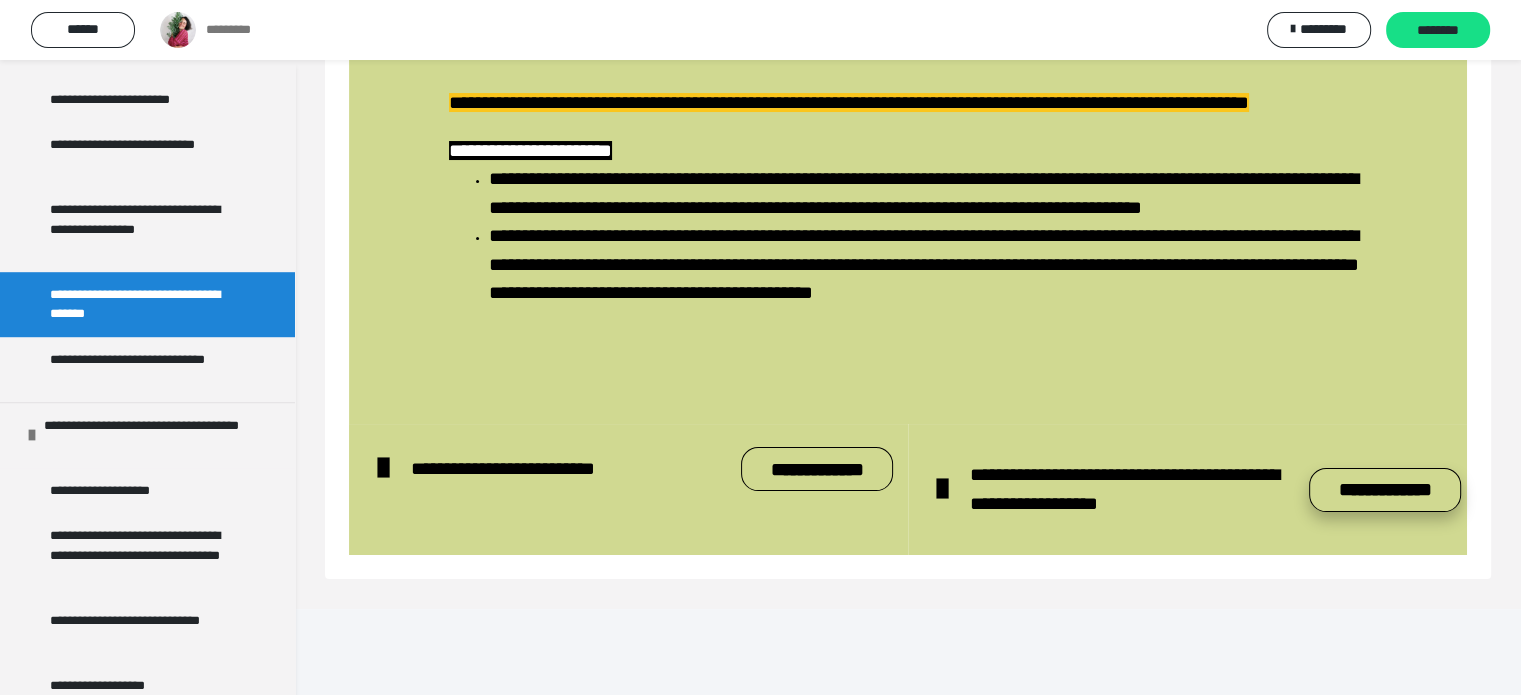 click on "**********" at bounding box center (1385, 490) 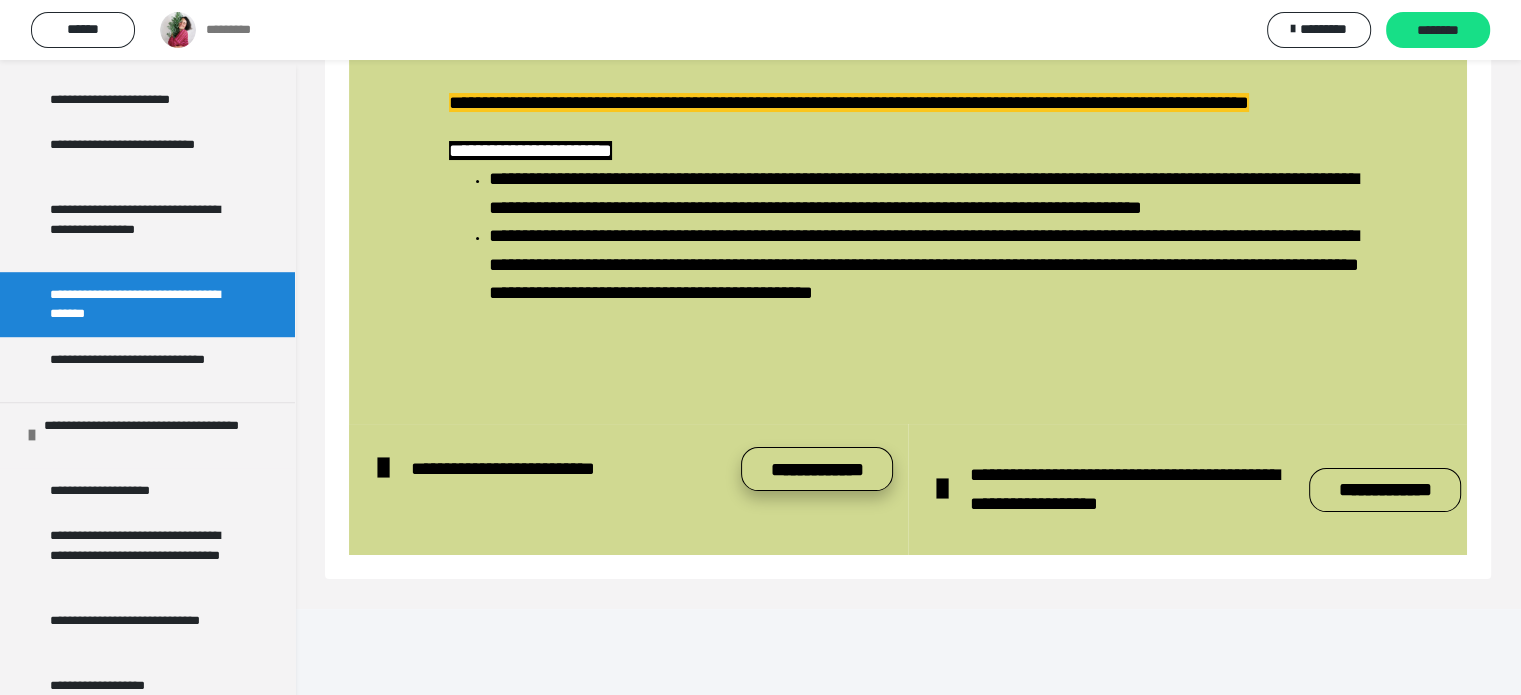 click on "**********" at bounding box center (817, 469) 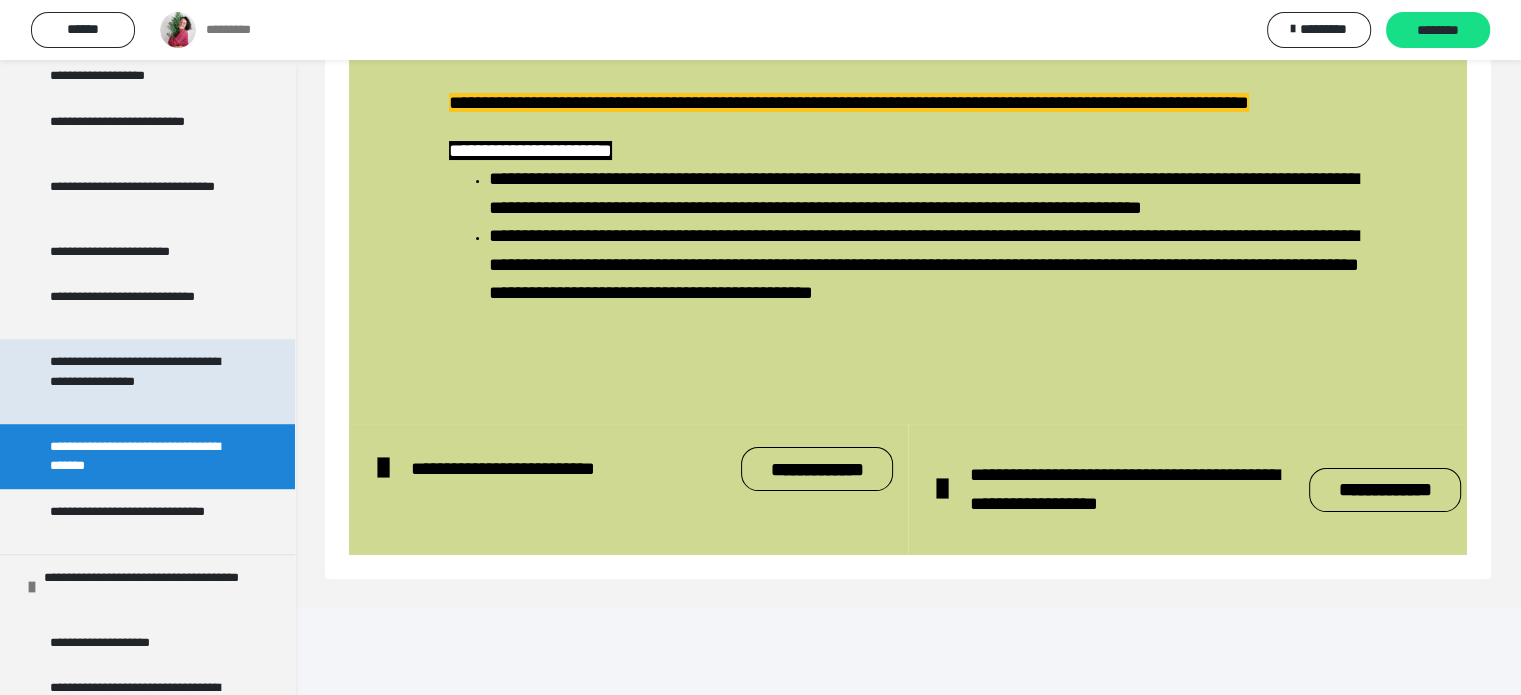scroll, scrollTop: 1145, scrollLeft: 0, axis: vertical 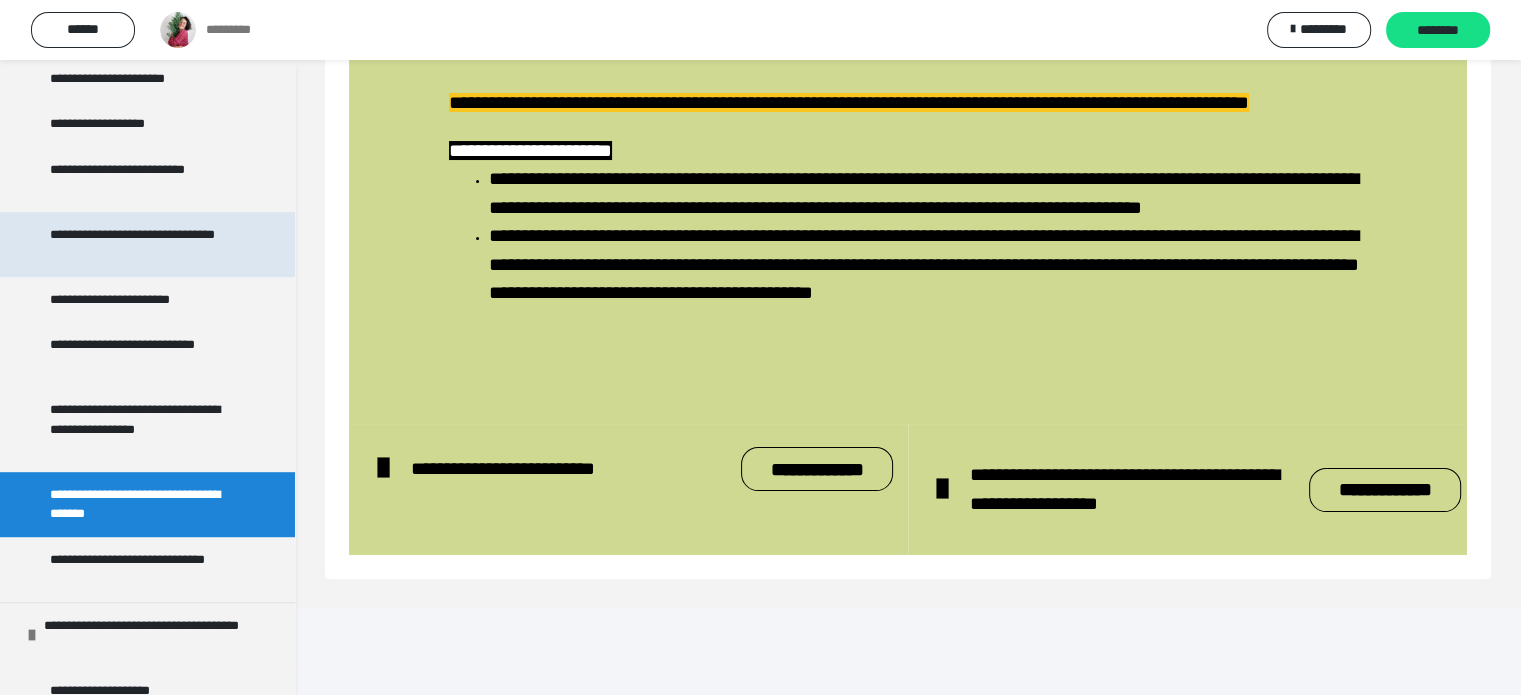 click on "**********" at bounding box center (142, 244) 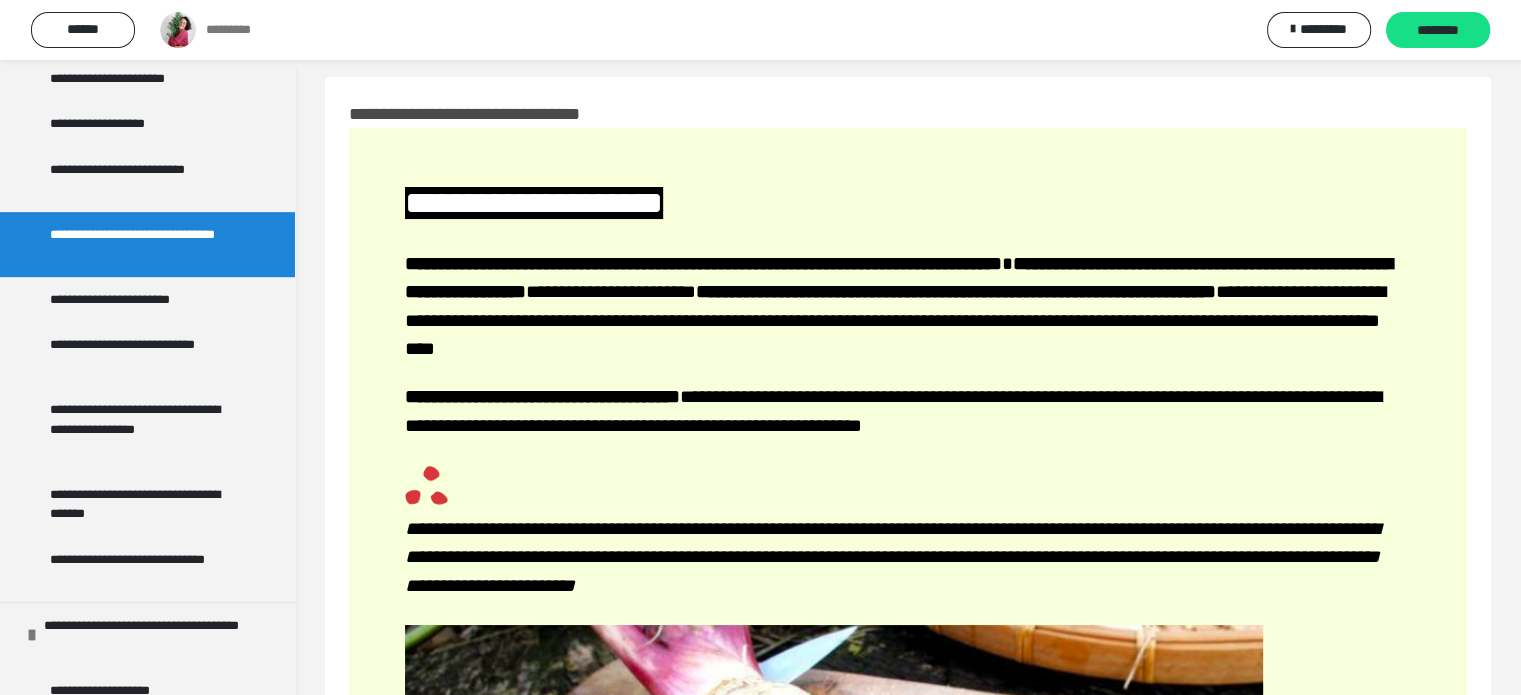 scroll, scrollTop: 0, scrollLeft: 0, axis: both 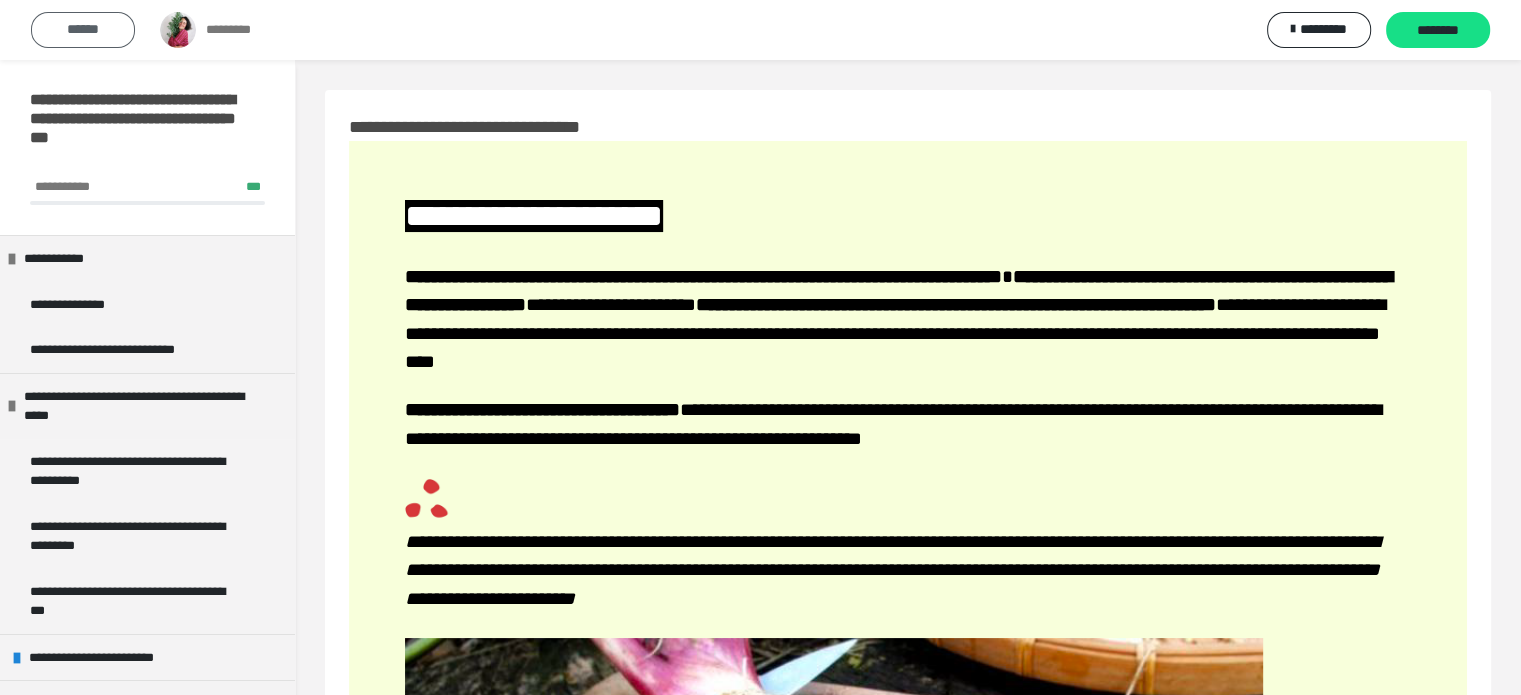 click on "******" at bounding box center (83, 29) 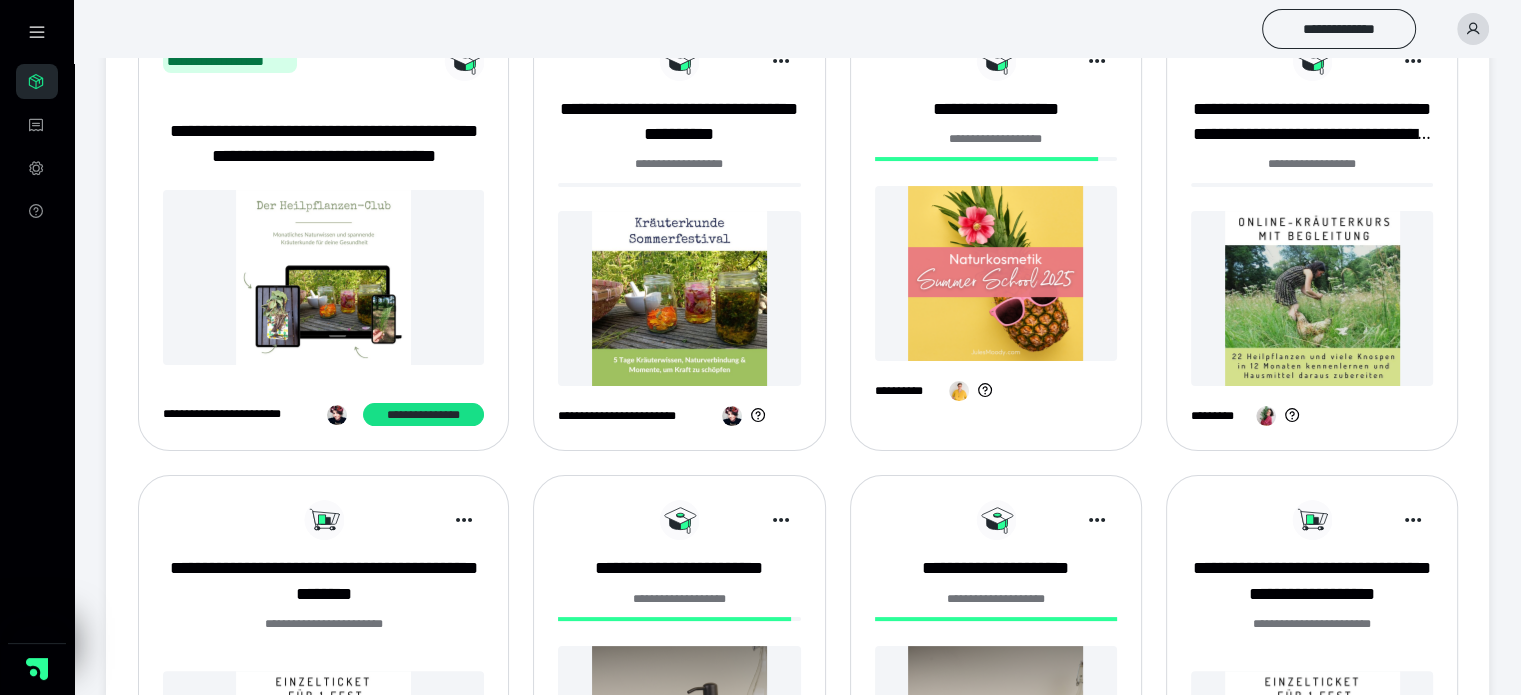 scroll, scrollTop: 0, scrollLeft: 0, axis: both 